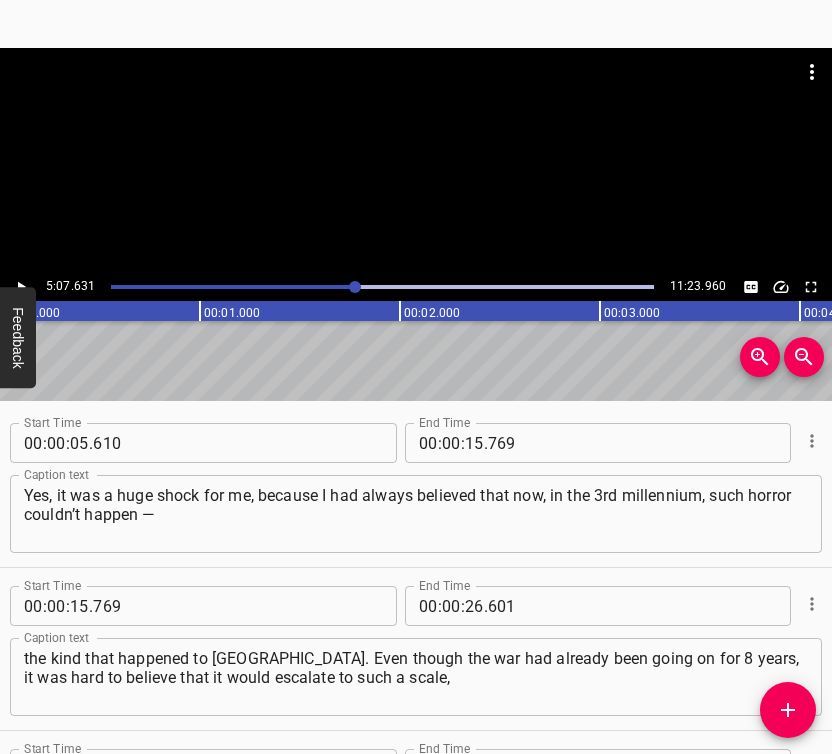 scroll, scrollTop: 0, scrollLeft: 0, axis: both 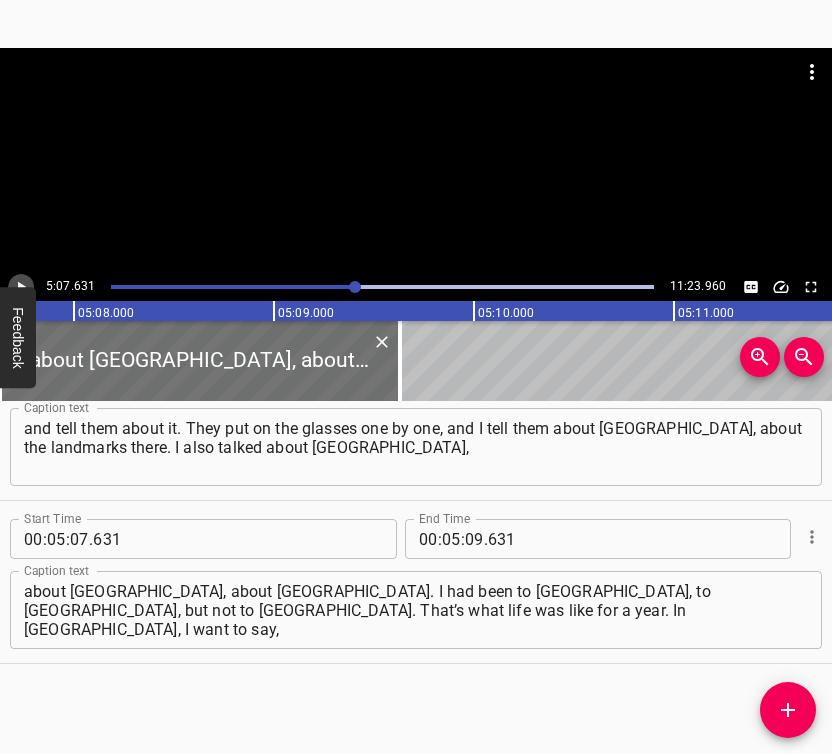 click 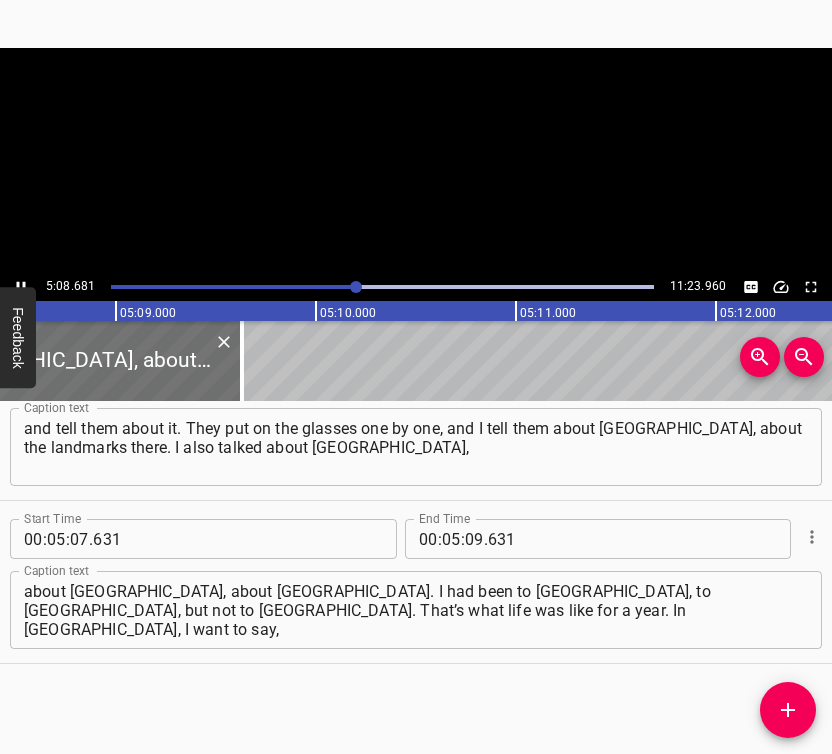 scroll, scrollTop: 0, scrollLeft: 61736, axis: horizontal 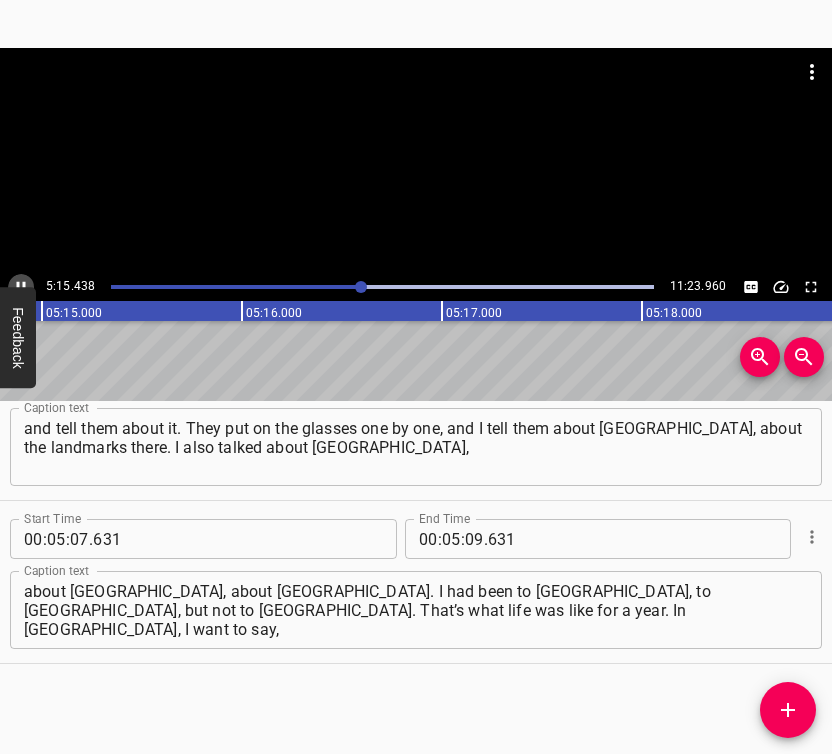 click 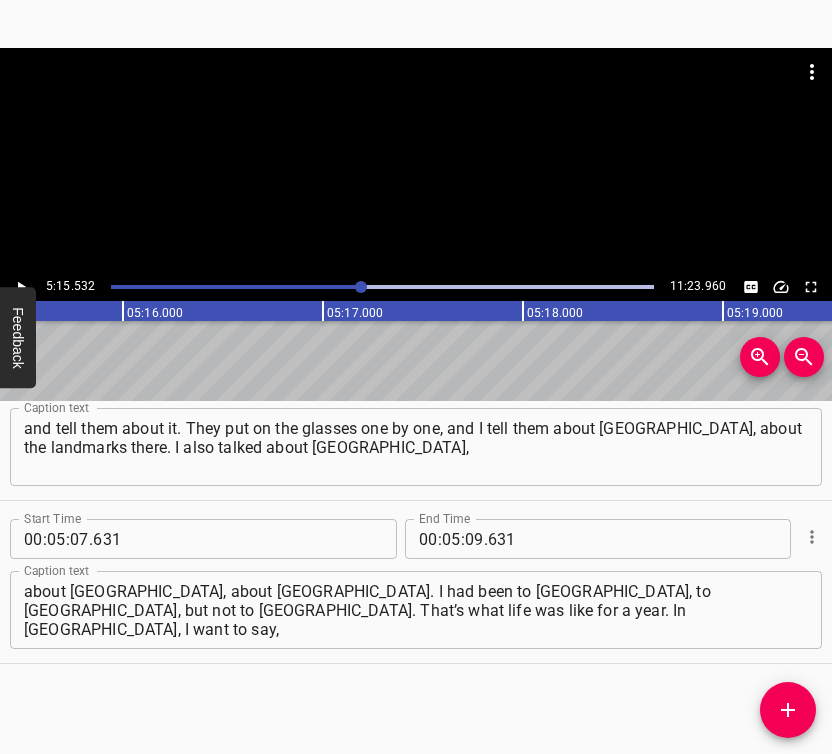 scroll, scrollTop: 0, scrollLeft: 63106, axis: horizontal 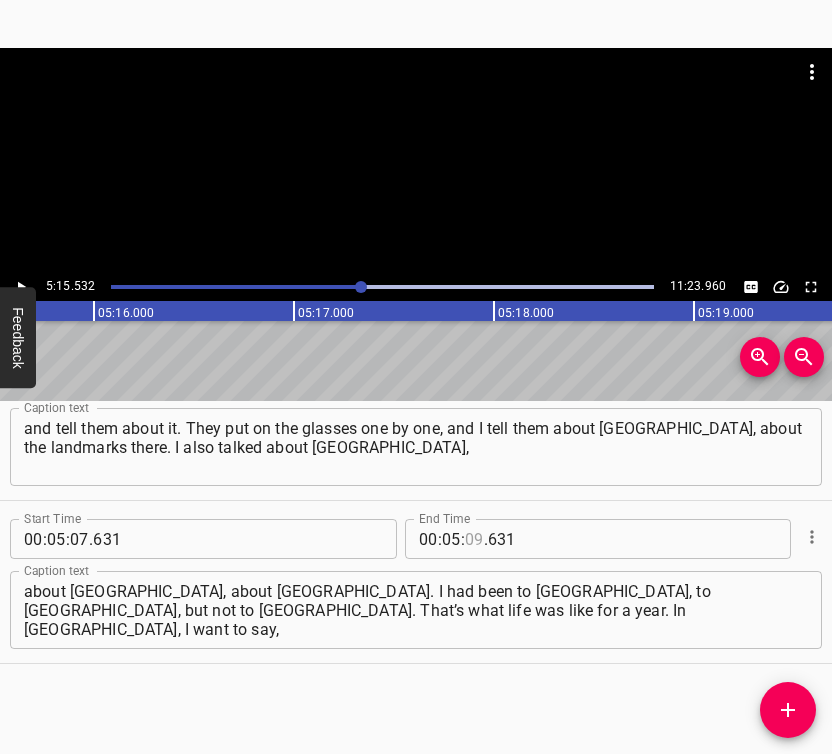 click at bounding box center [474, 539] 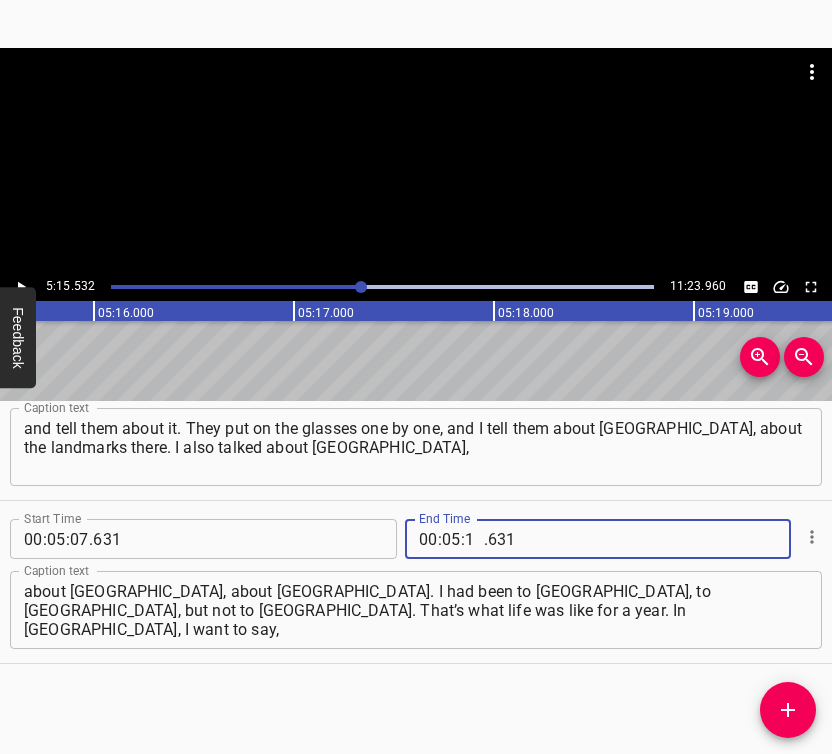 type on "15" 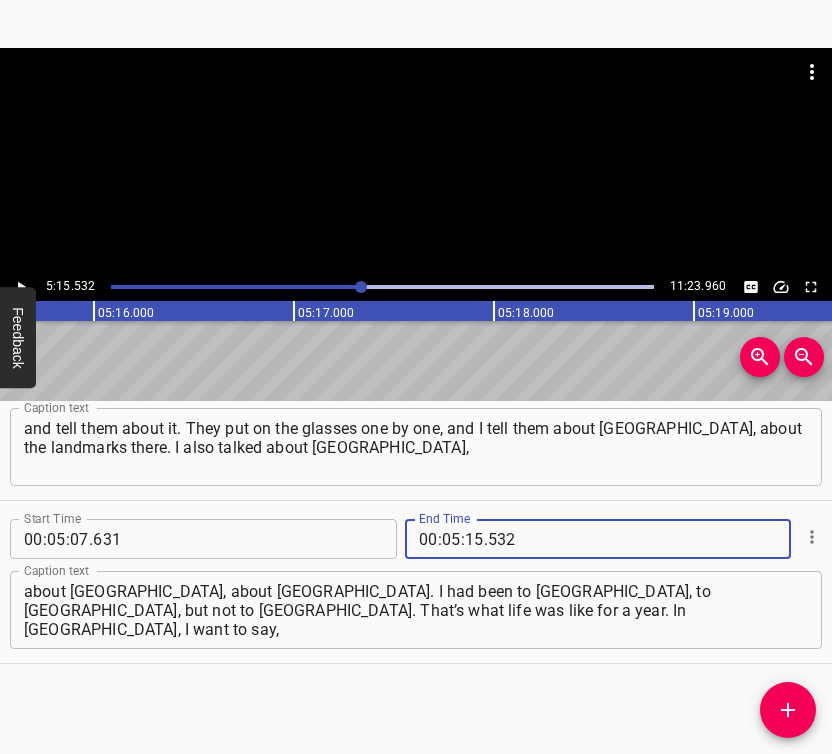 type on "532" 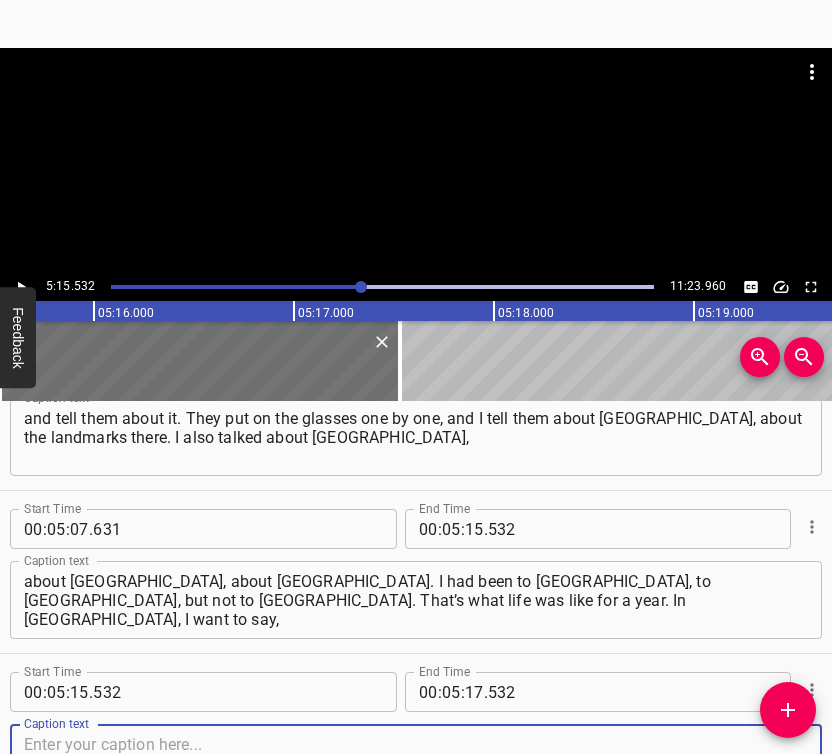 scroll, scrollTop: 4142, scrollLeft: 0, axis: vertical 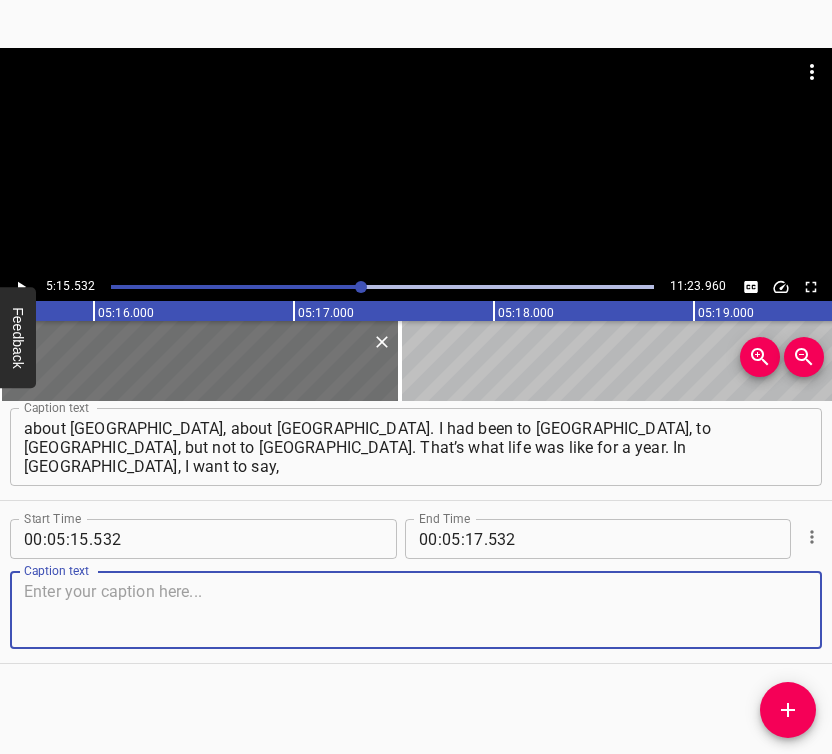 click at bounding box center [416, 610] 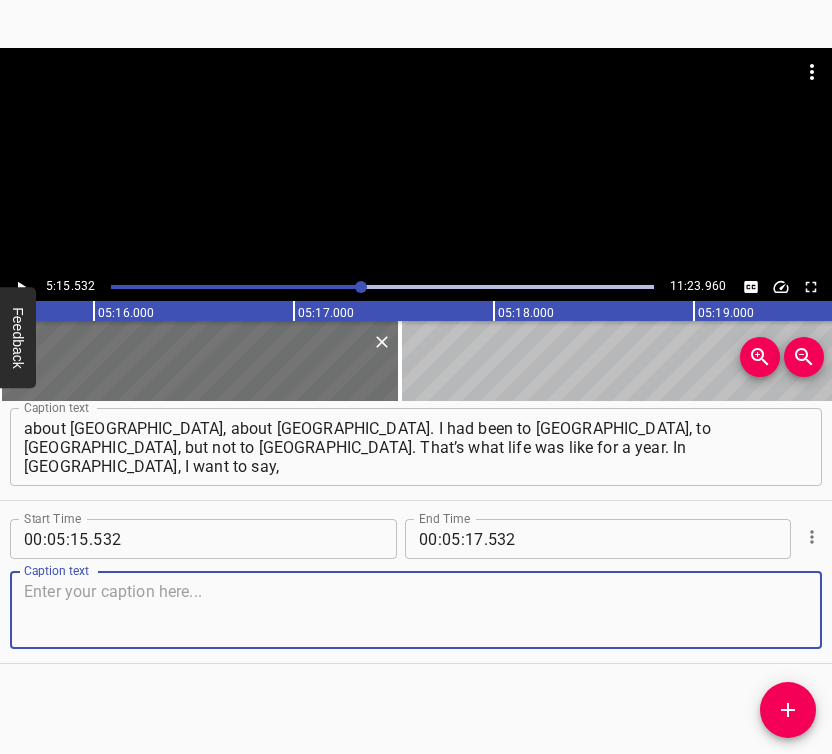 click at bounding box center [416, 610] 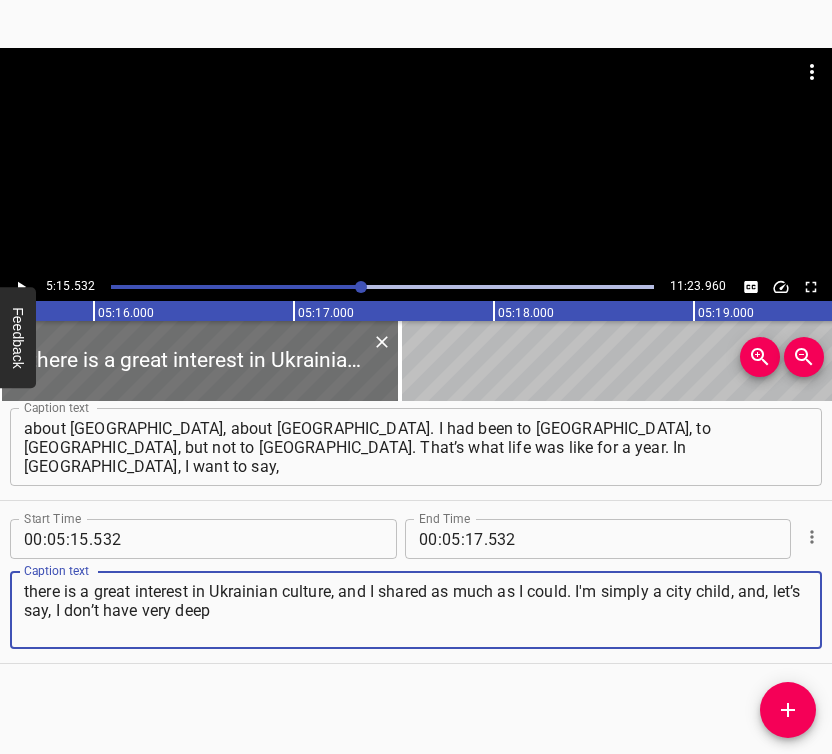 type on "there is a great interest in Ukrainian culture, and I shared as much as I could. I'm simply a city child, and, let’s say, I don’t have very deep" 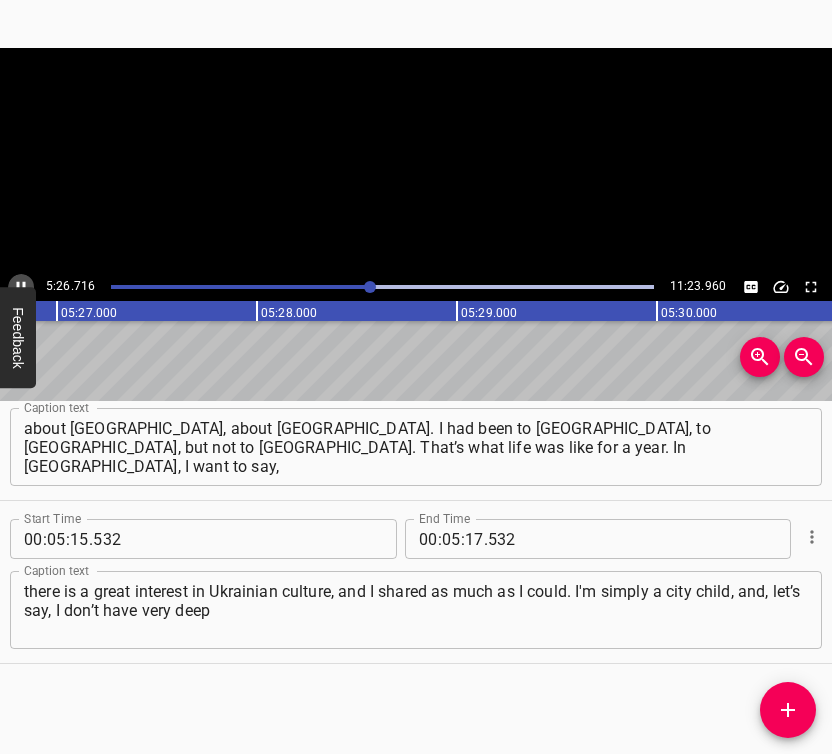 click 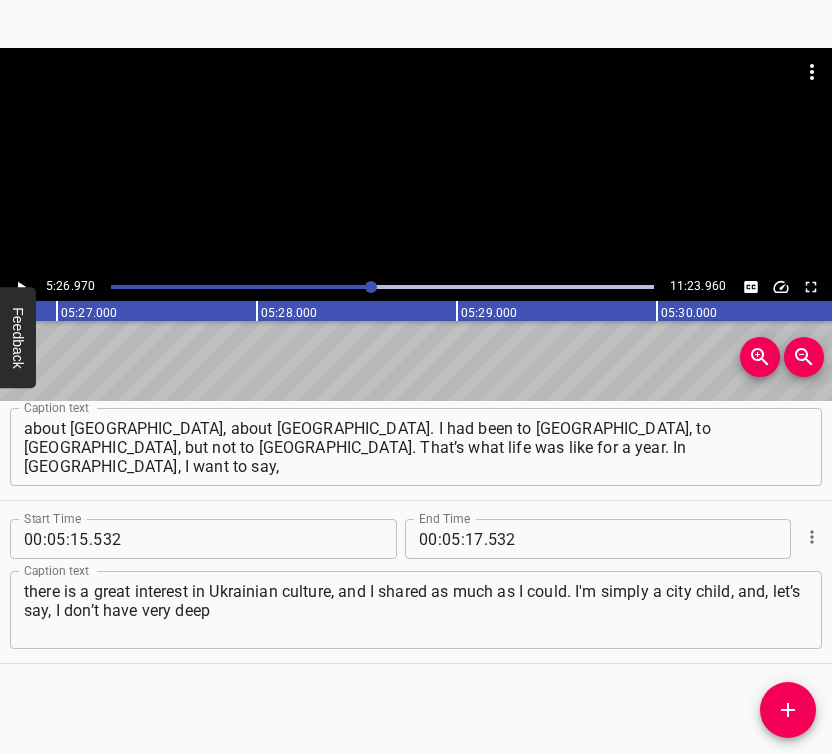 scroll, scrollTop: 0, scrollLeft: 65394, axis: horizontal 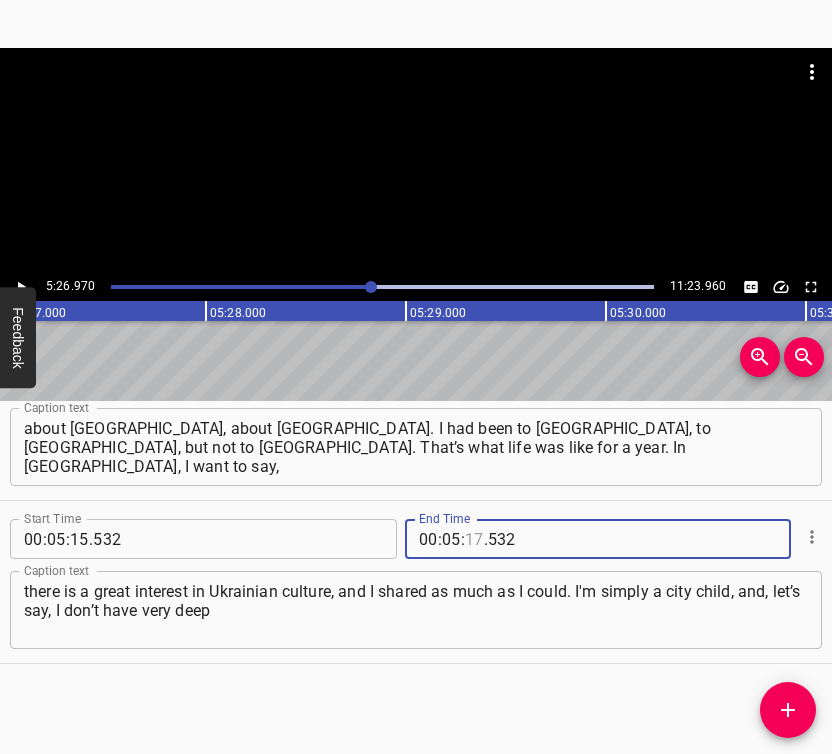 click at bounding box center [474, 539] 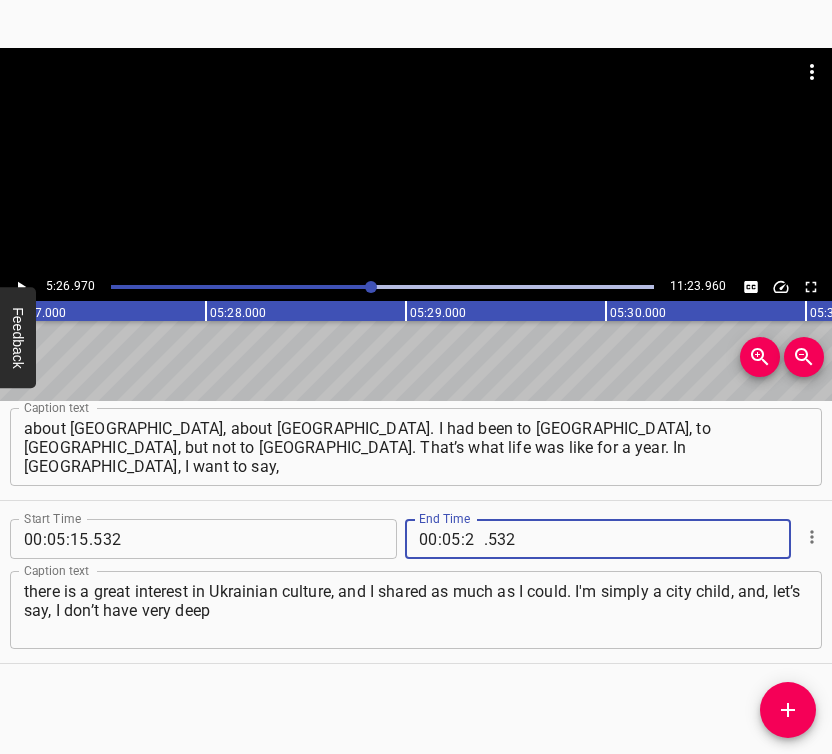type on "26" 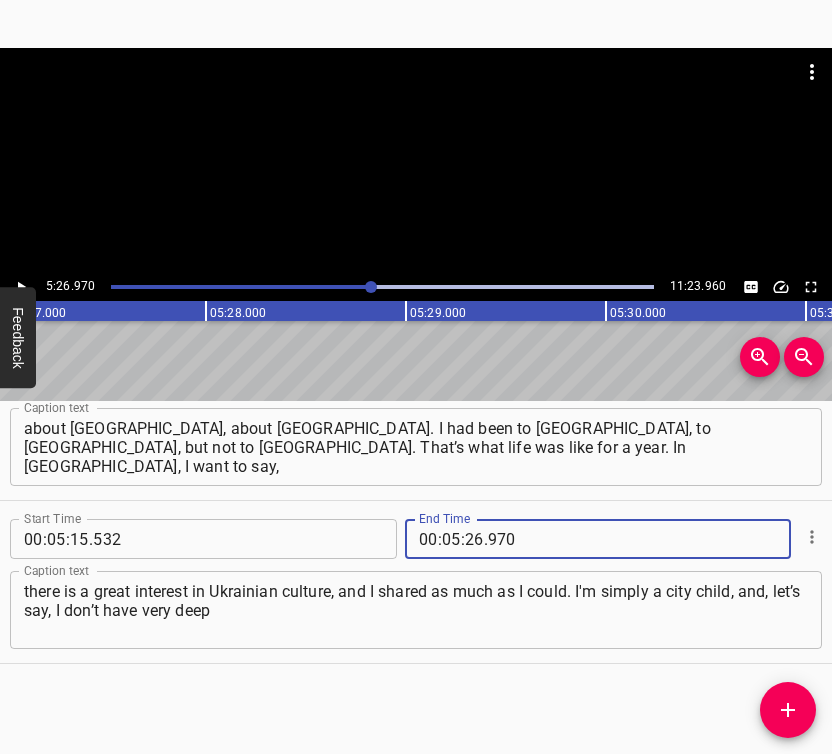 type on "970" 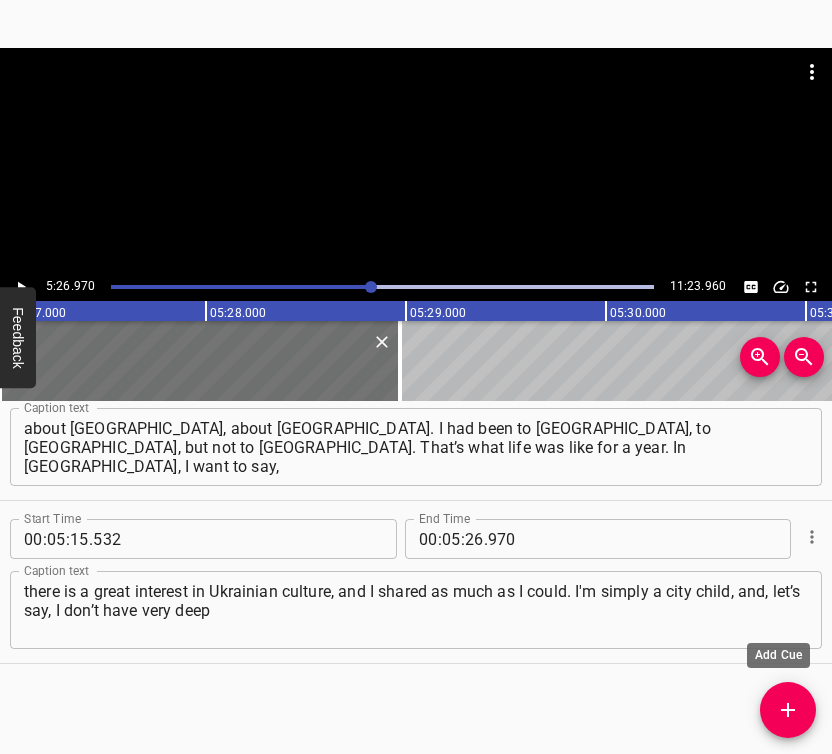 scroll, scrollTop: 4152, scrollLeft: 0, axis: vertical 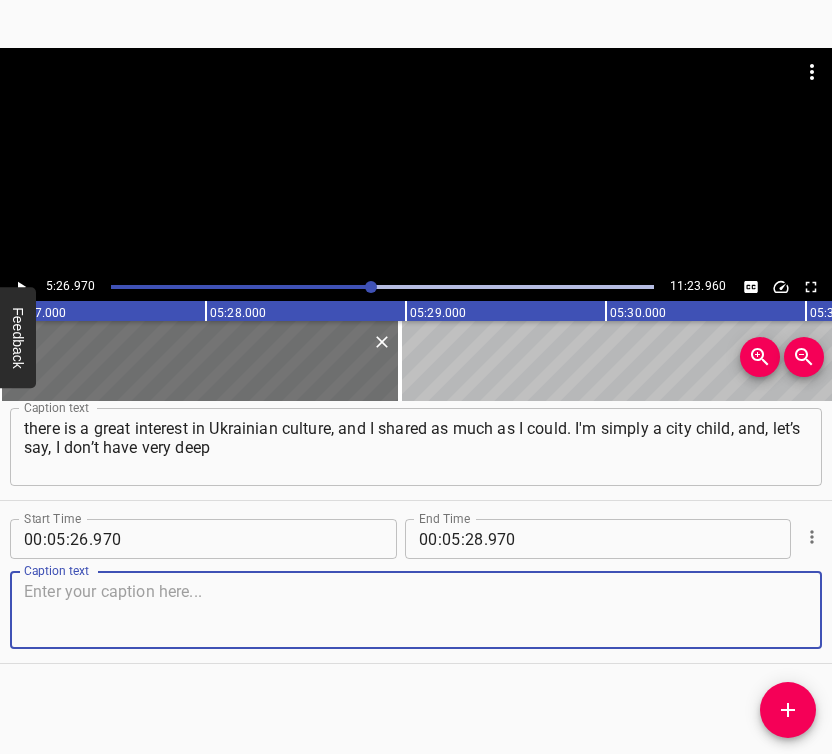 click at bounding box center (416, 610) 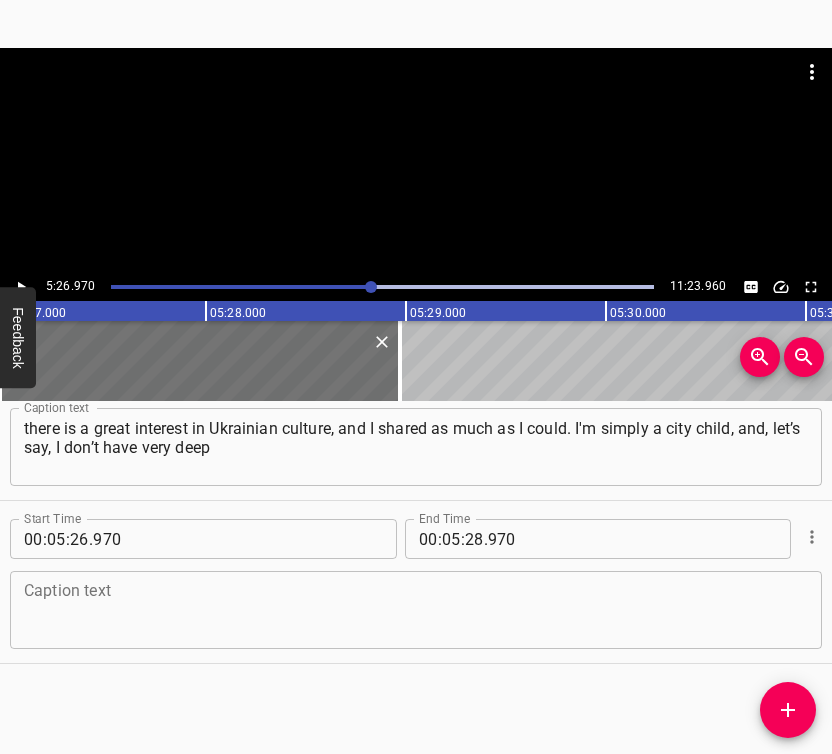 click at bounding box center (416, 610) 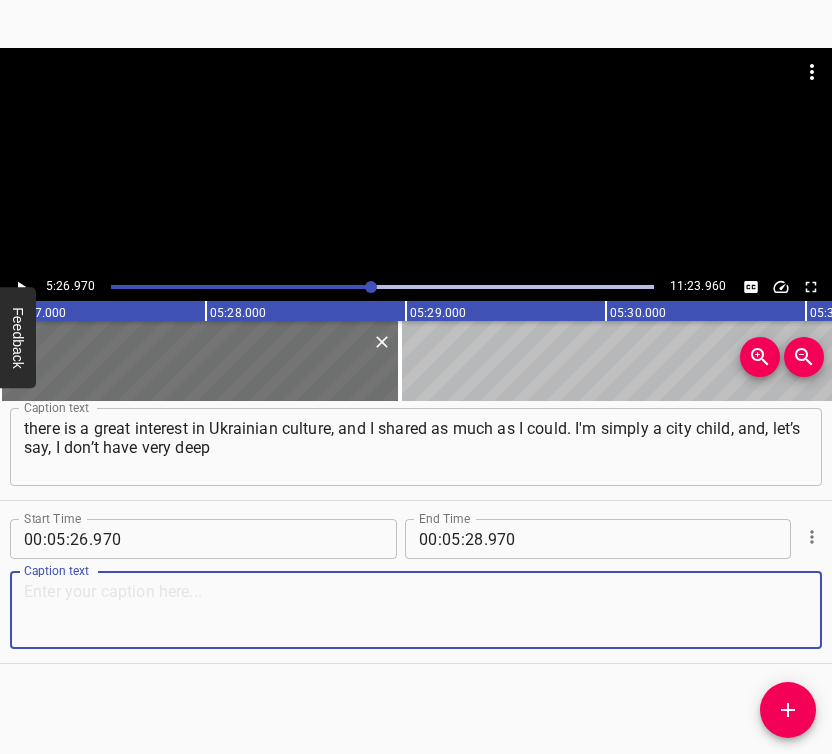 paste on "knowledge of our traditions or embroidery. Because there, they even ask about the patterns used in the ornaments, which part of [GEOGRAPHIC_DATA] the embroidery" 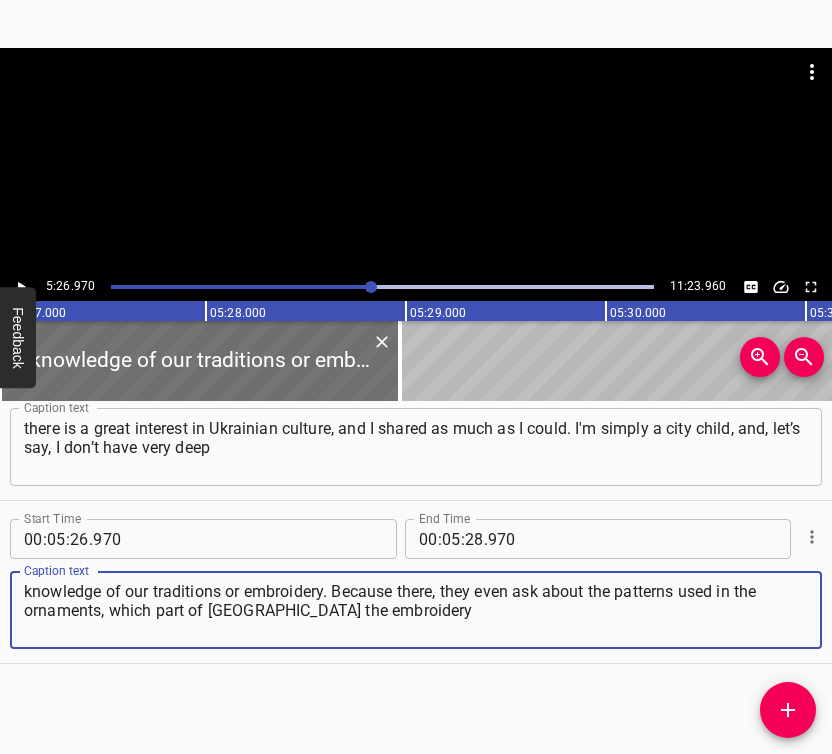 type on "knowledge of our traditions or embroidery. Because there, they even ask about the patterns used in the ornaments, which part of [GEOGRAPHIC_DATA] the embroidery" 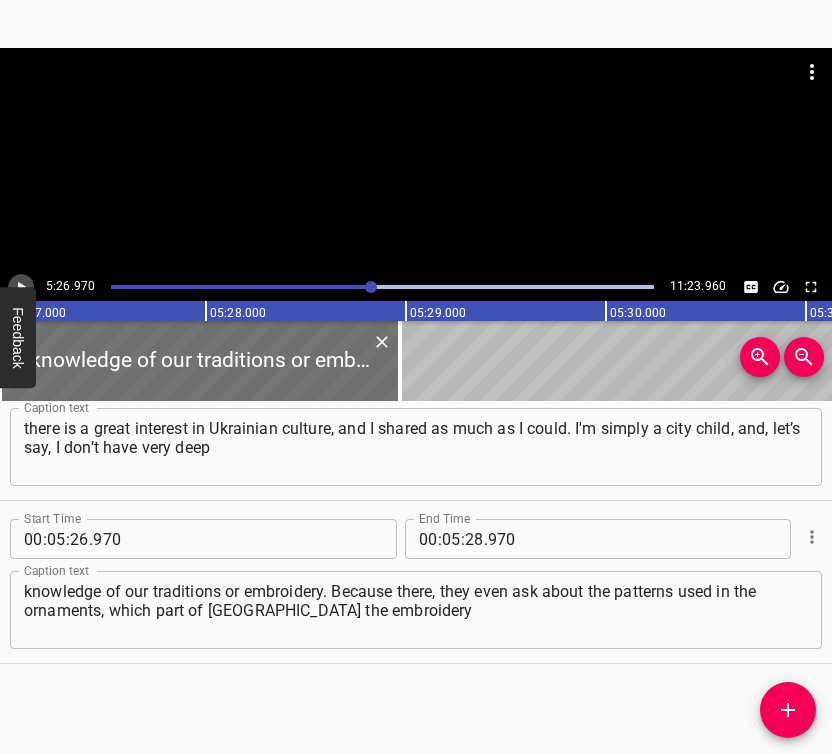 click 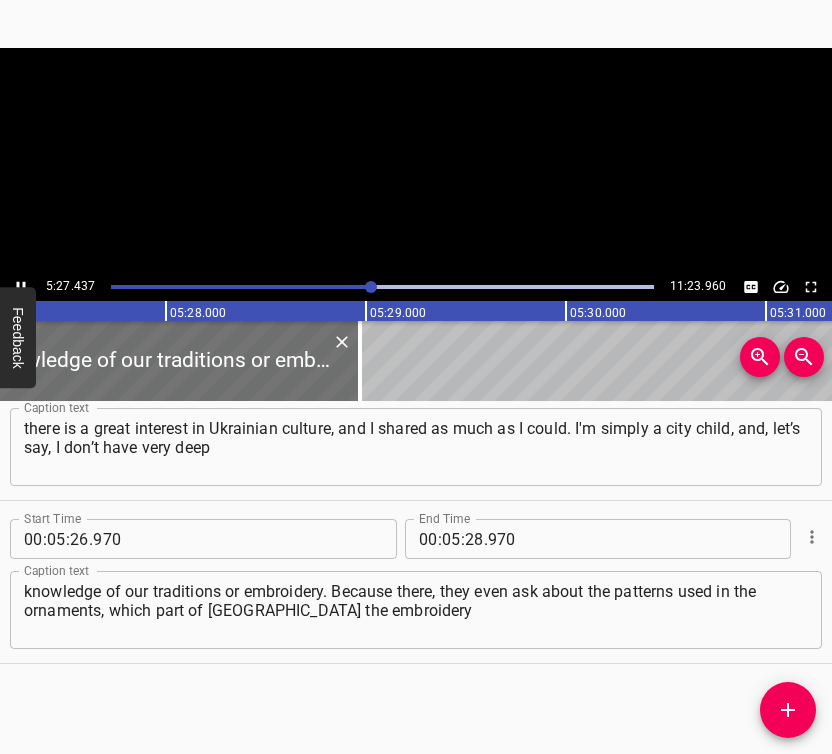 scroll, scrollTop: 0, scrollLeft: 65487, axis: horizontal 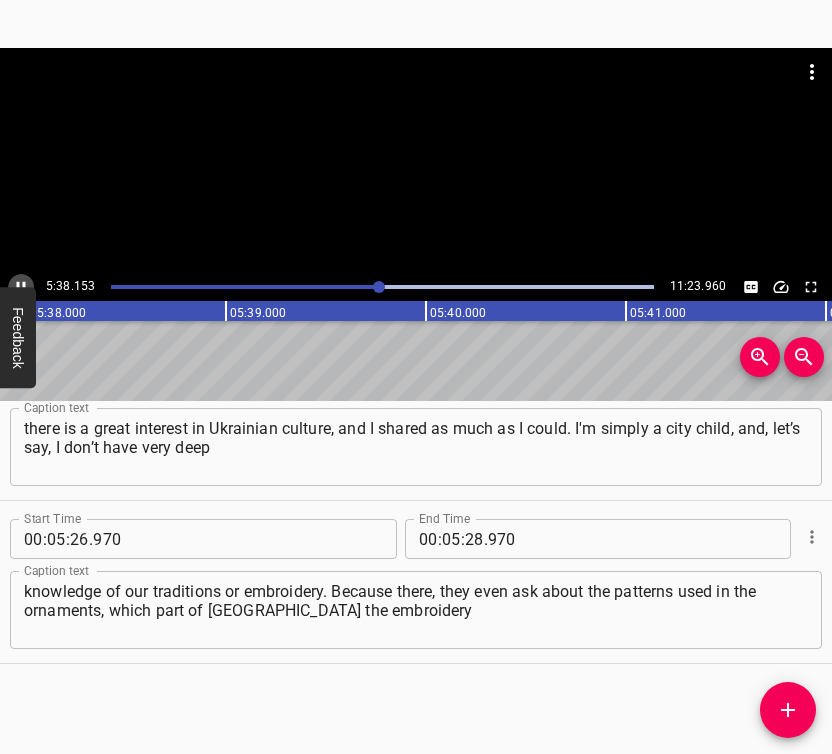 click 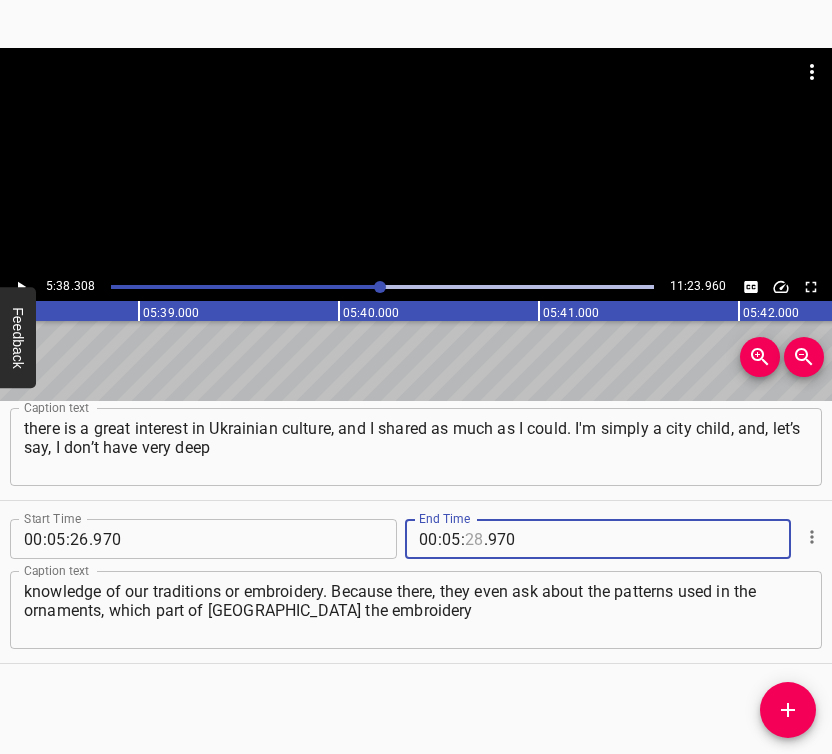 click at bounding box center [474, 539] 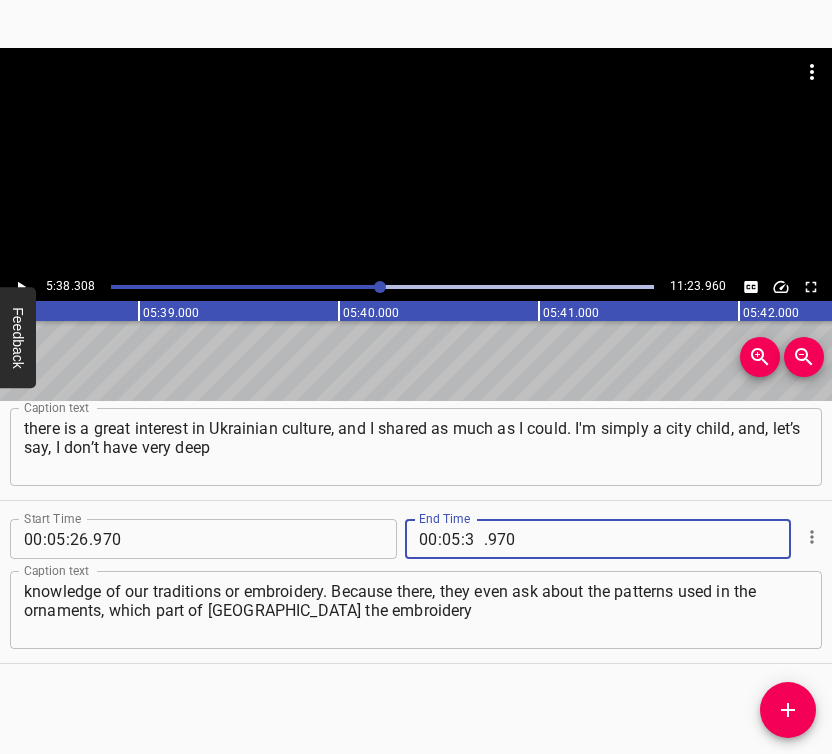 type on "38" 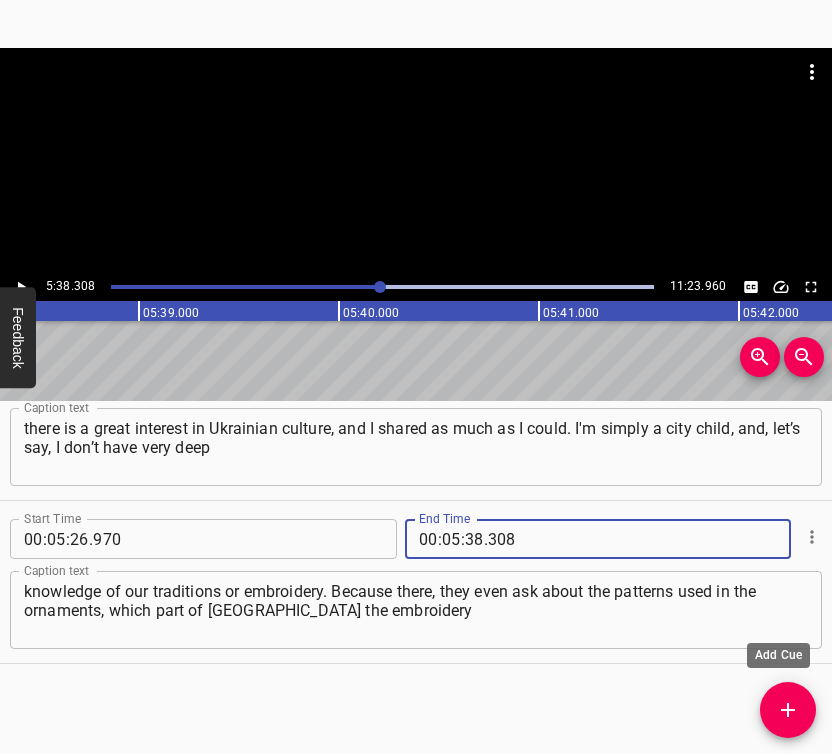 type on "308" 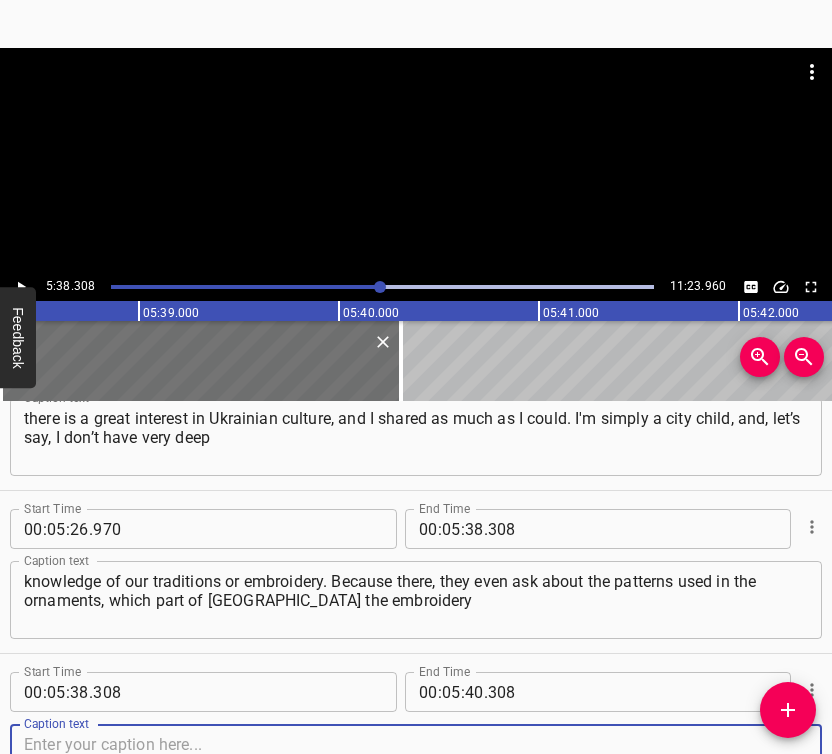 scroll, scrollTop: 4468, scrollLeft: 0, axis: vertical 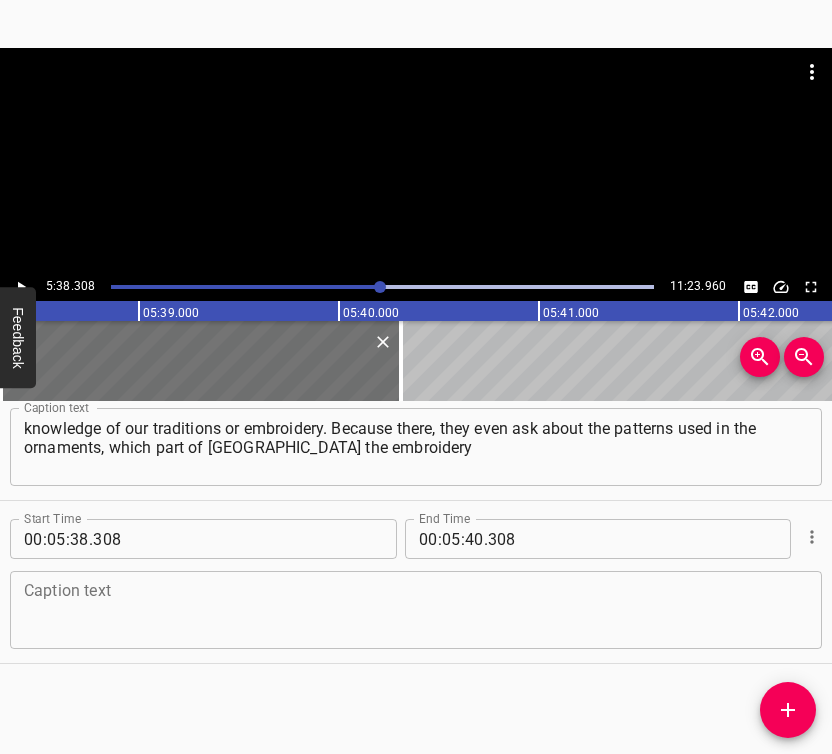 click on "Caption text" at bounding box center (416, 610) 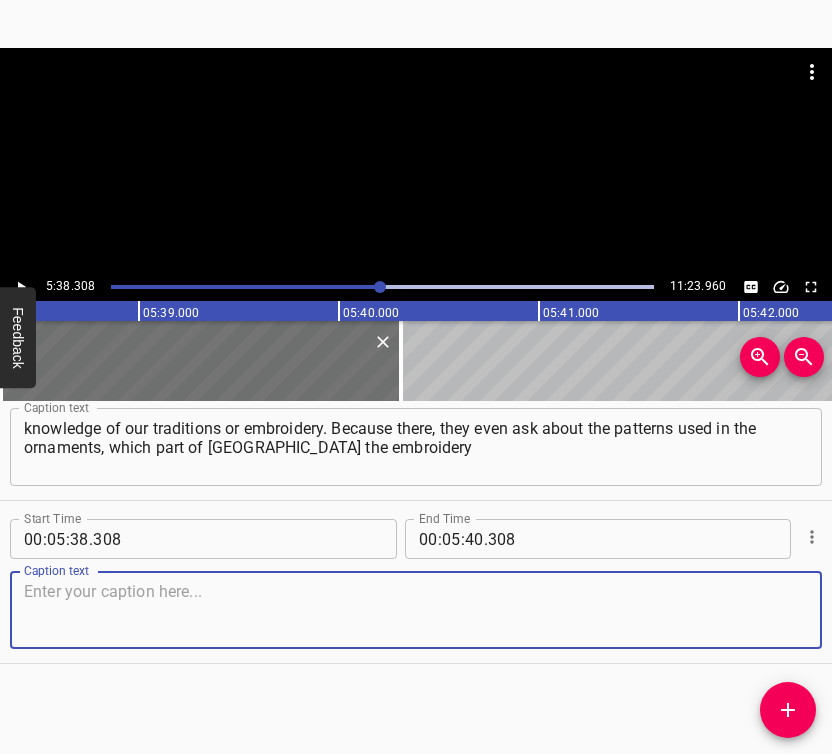 click at bounding box center (416, 610) 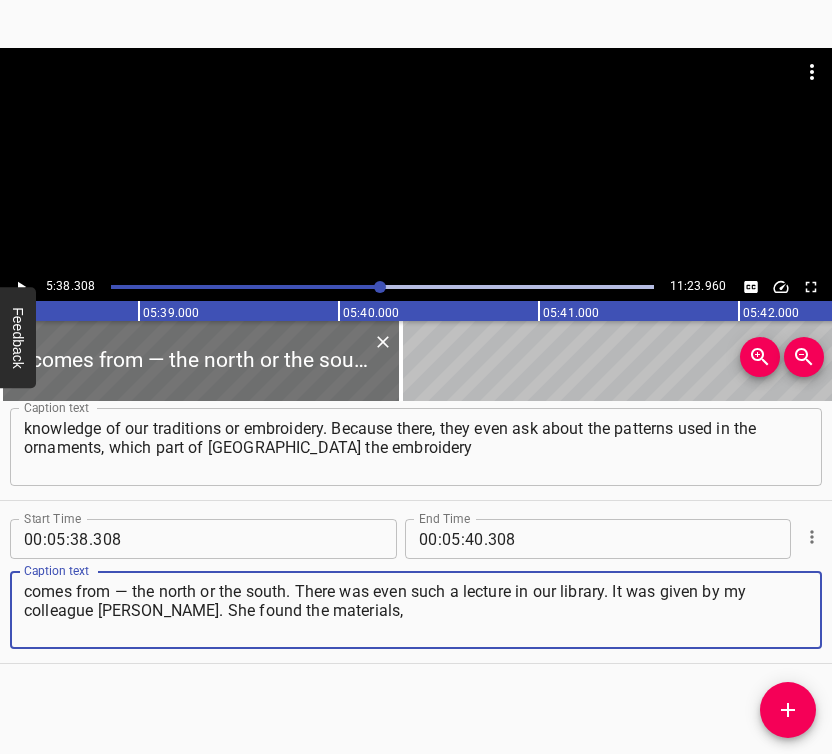 type on "comes from — the north or the south. There was even such a lecture in our library. It was given by my colleague [PERSON_NAME]. She found the materials," 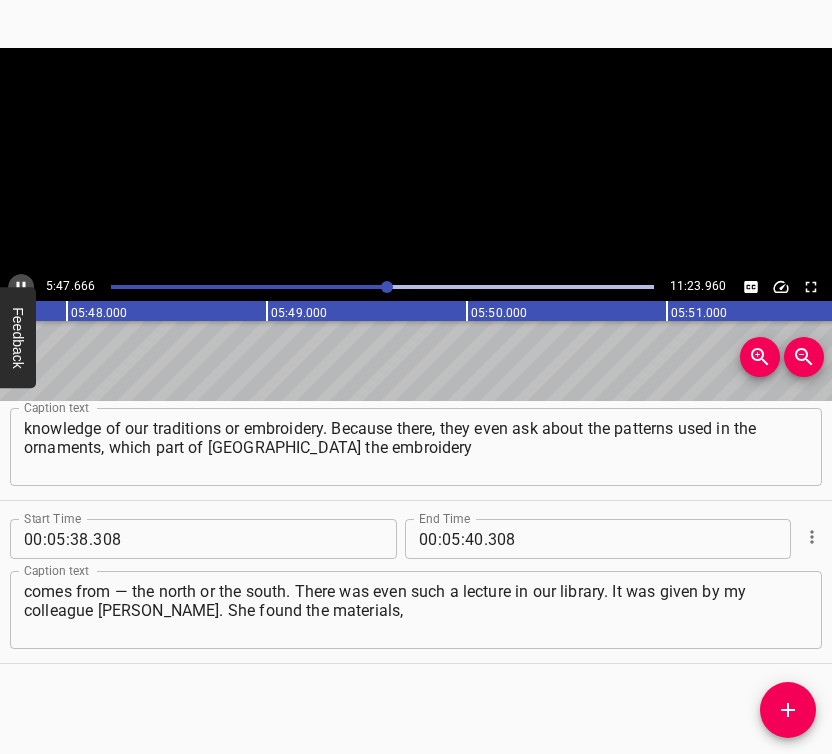 click at bounding box center [21, 287] 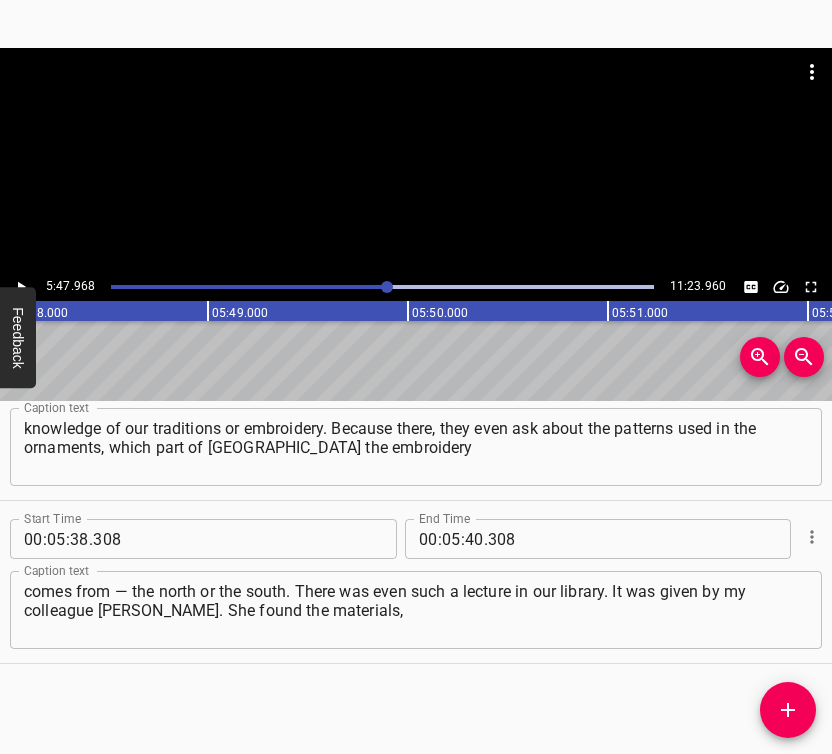 scroll, scrollTop: 0, scrollLeft: 69593, axis: horizontal 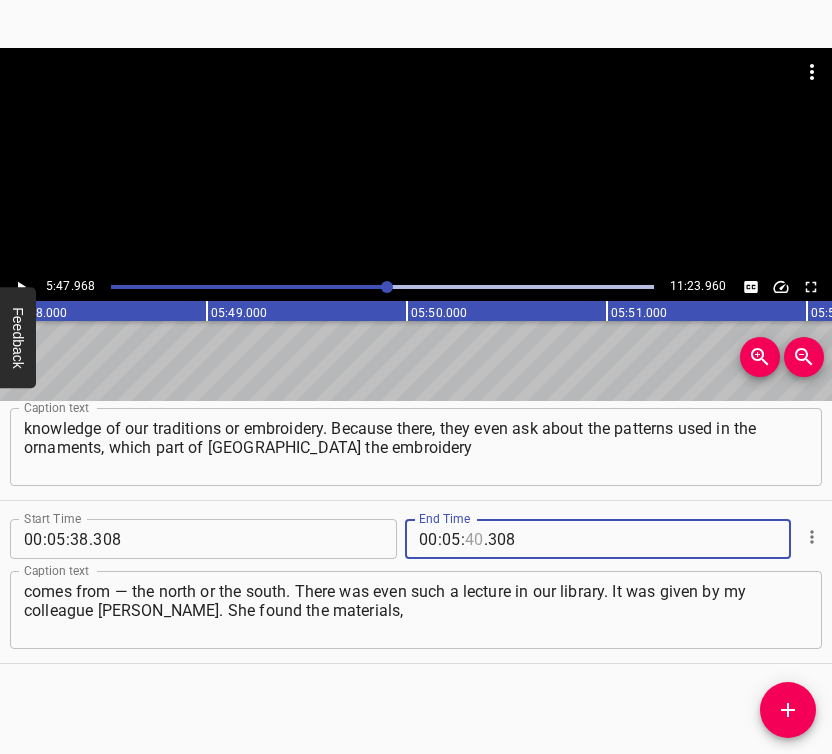 click at bounding box center [474, 539] 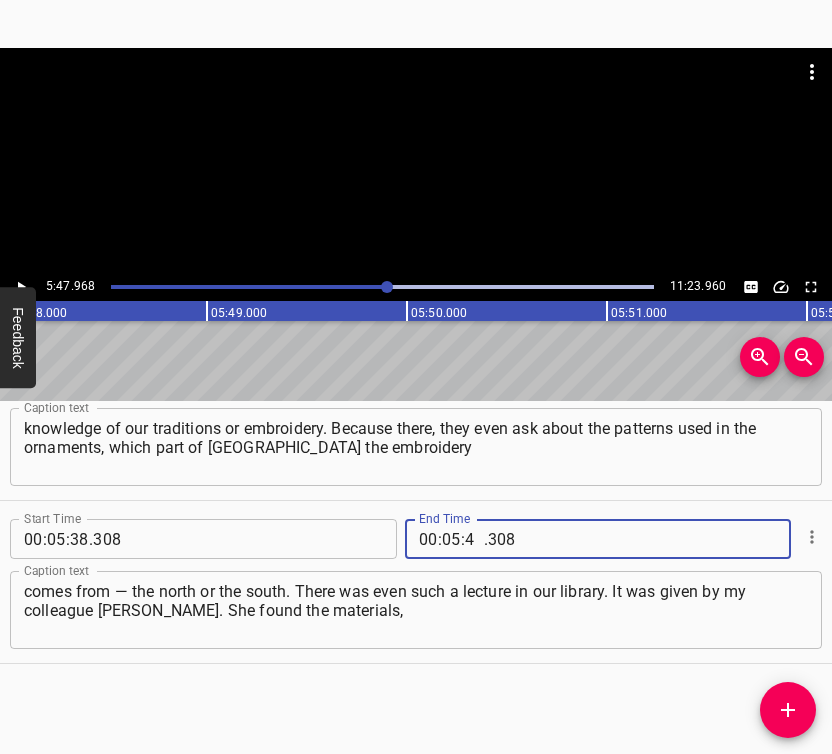 type on "47" 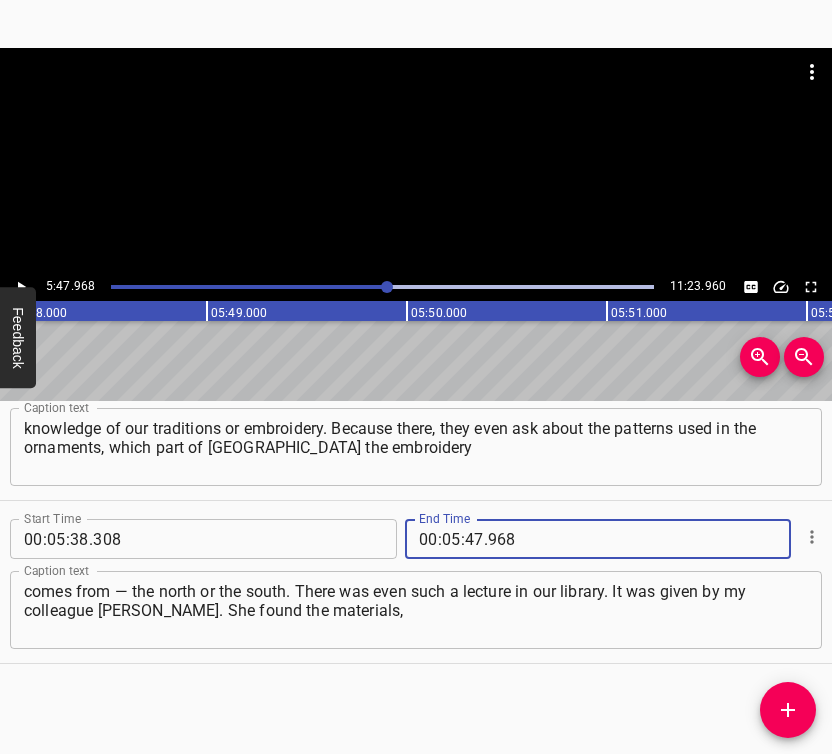 type on "968" 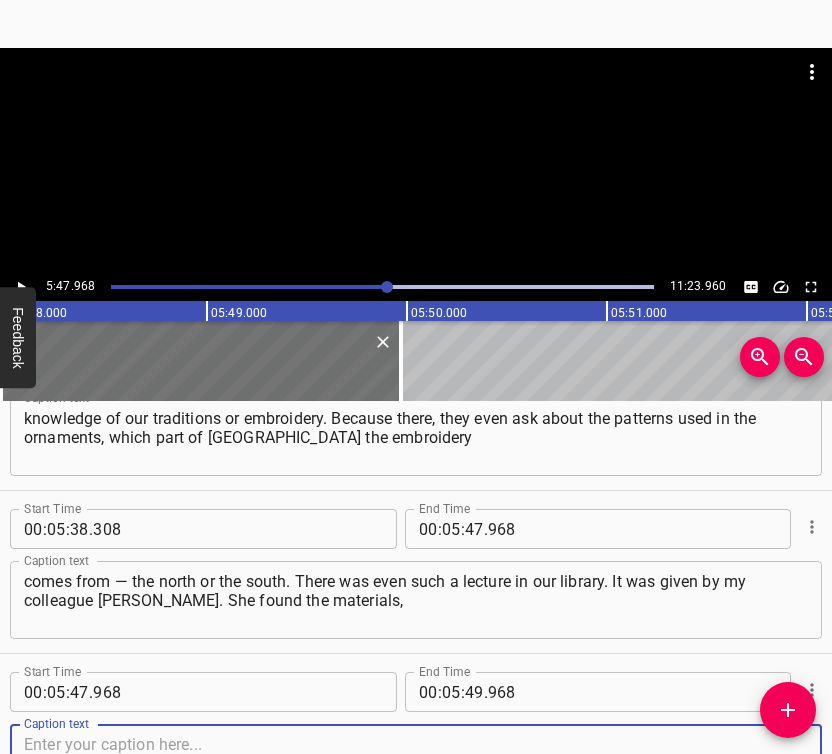 scroll, scrollTop: 4631, scrollLeft: 0, axis: vertical 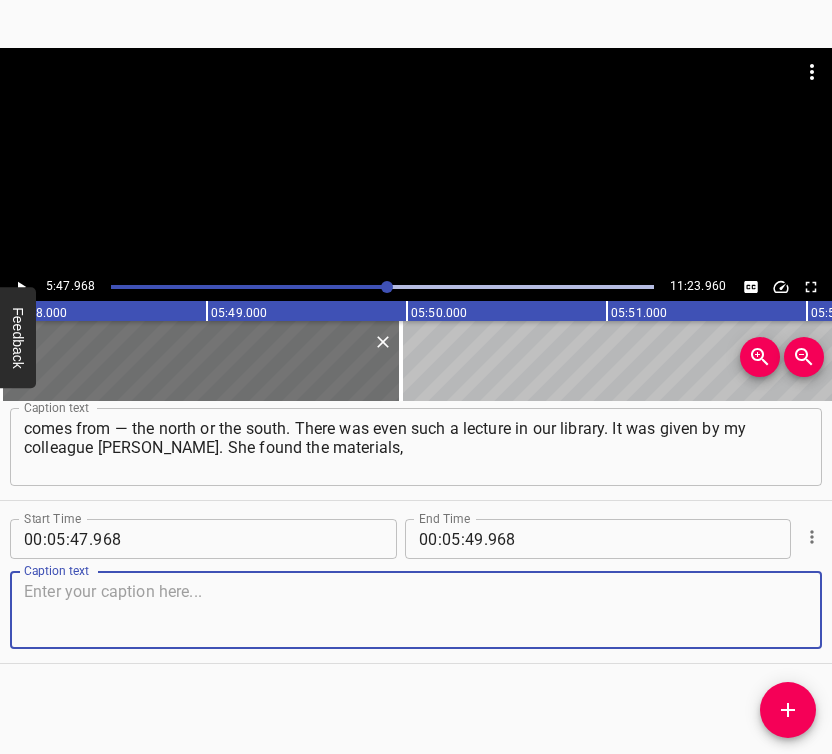 click at bounding box center (416, 610) 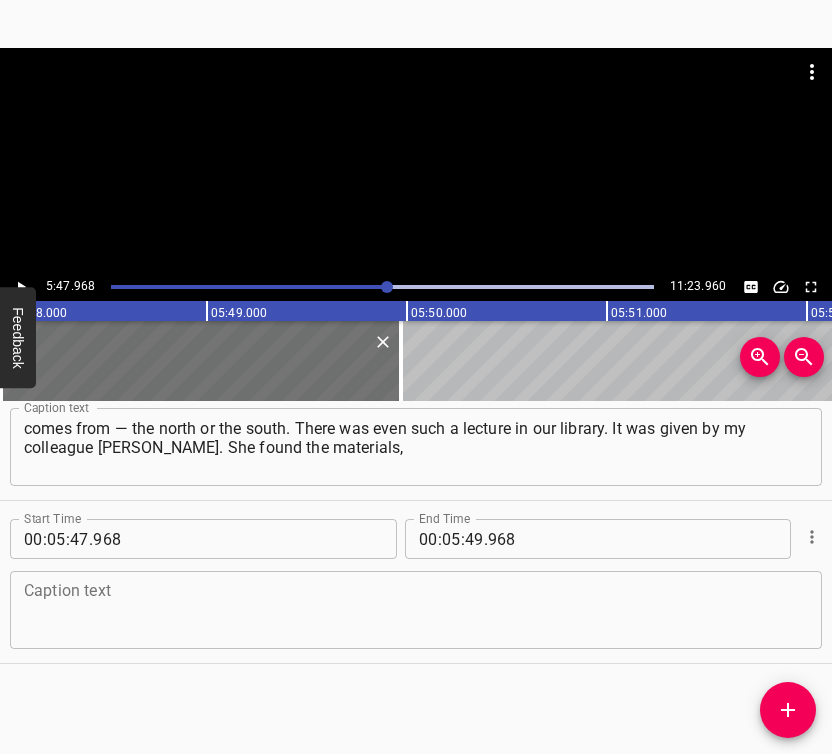 click at bounding box center [416, 610] 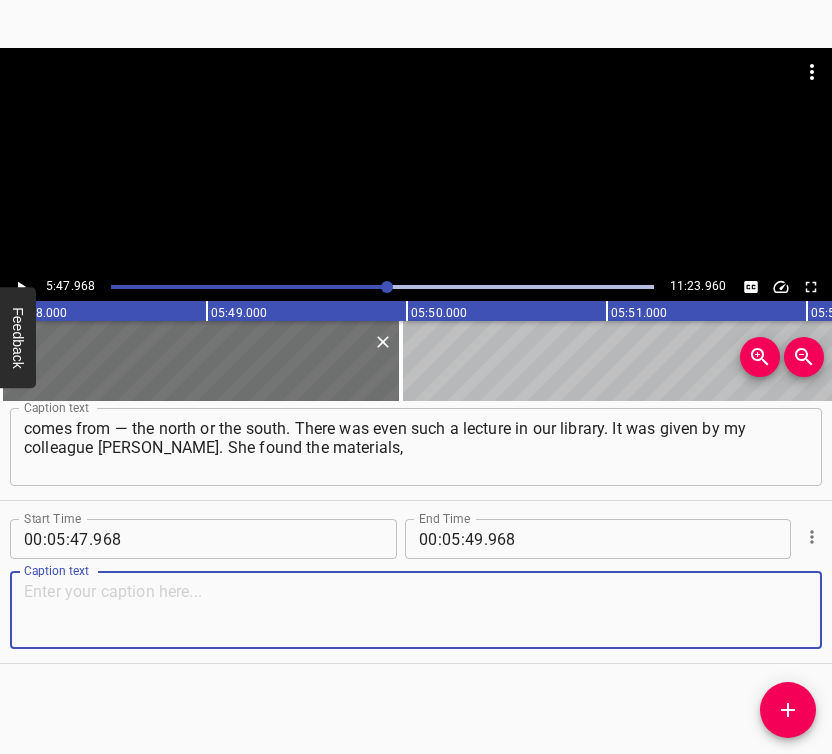 paste on "and I helped her with the presentations. I want to express my immense gratitude to the [DEMOGRAPHIC_DATA] for supporting us. It’s not such a big country" 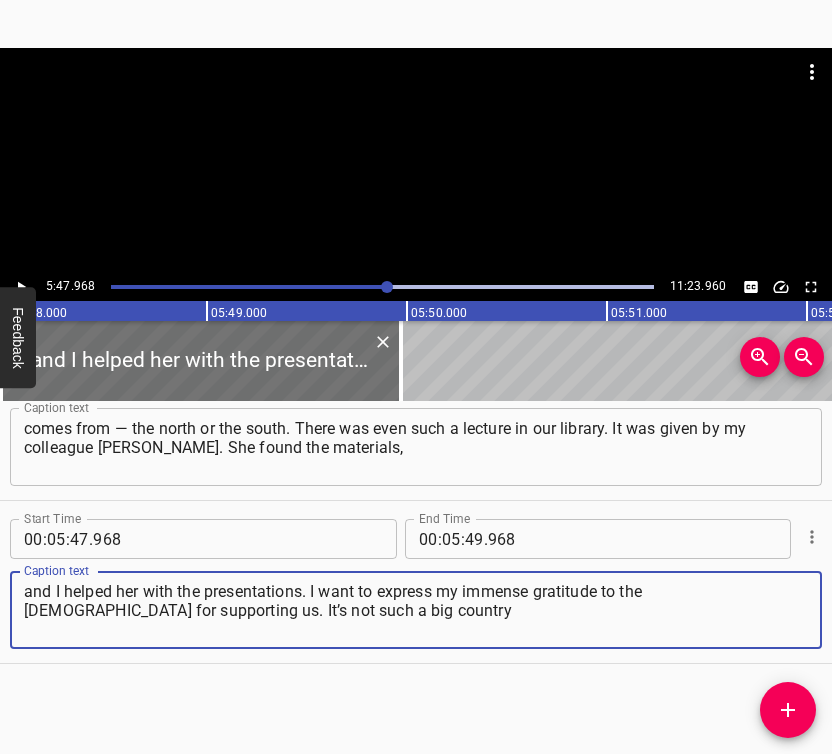 type on "and I helped her with the presentations. I want to express my immense gratitude to the [DEMOGRAPHIC_DATA] for supporting us. It’s not such a big country" 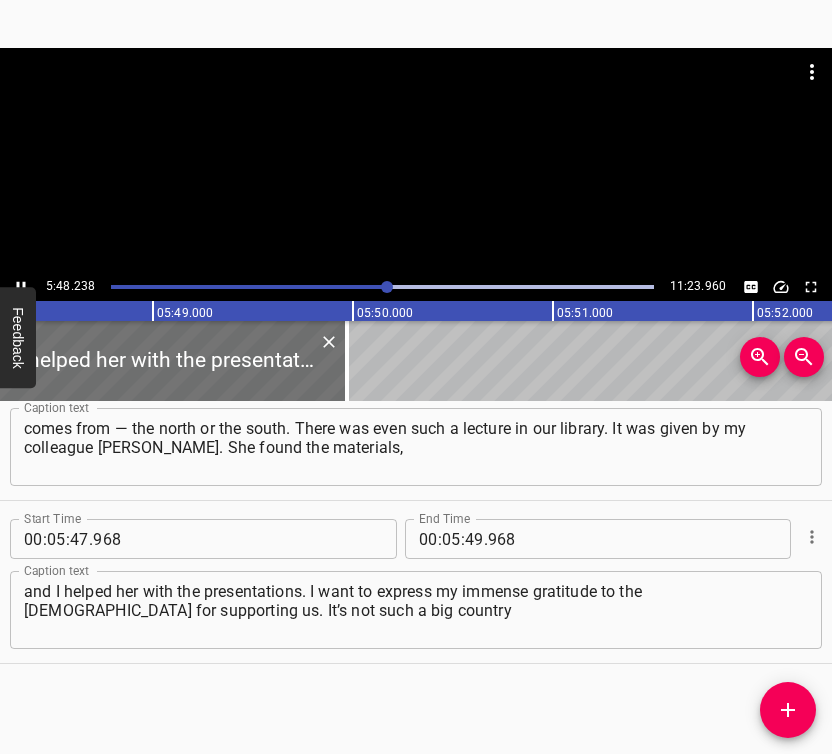 scroll, scrollTop: 0, scrollLeft: 69699, axis: horizontal 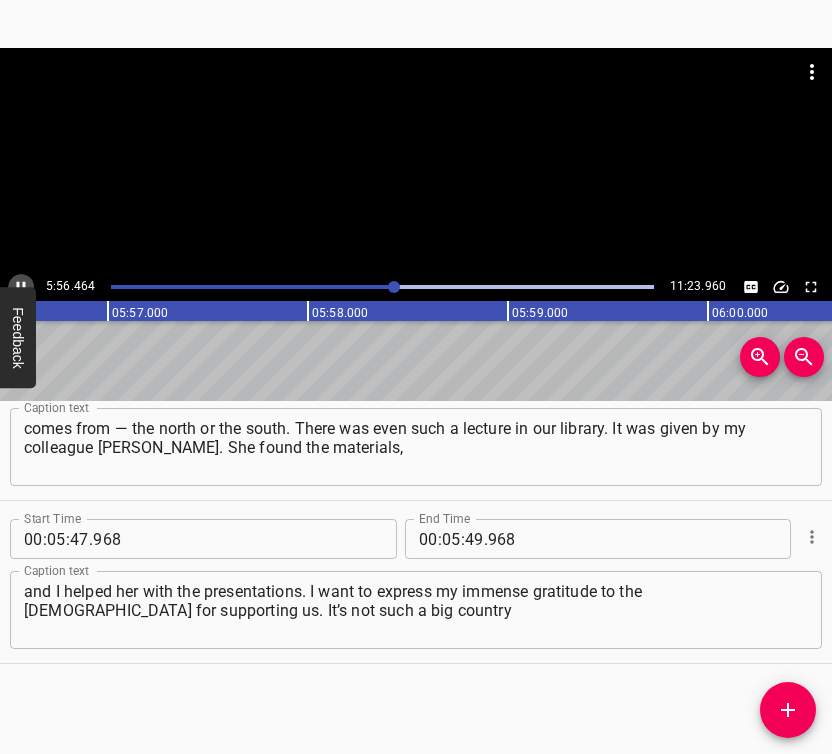 click at bounding box center (21, 287) 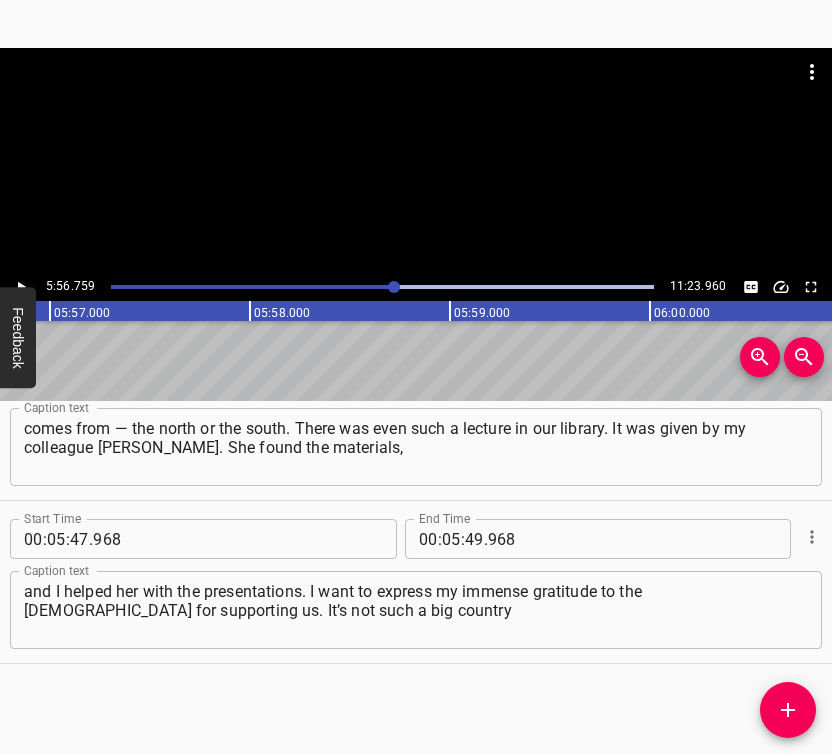 scroll, scrollTop: 0, scrollLeft: 71351, axis: horizontal 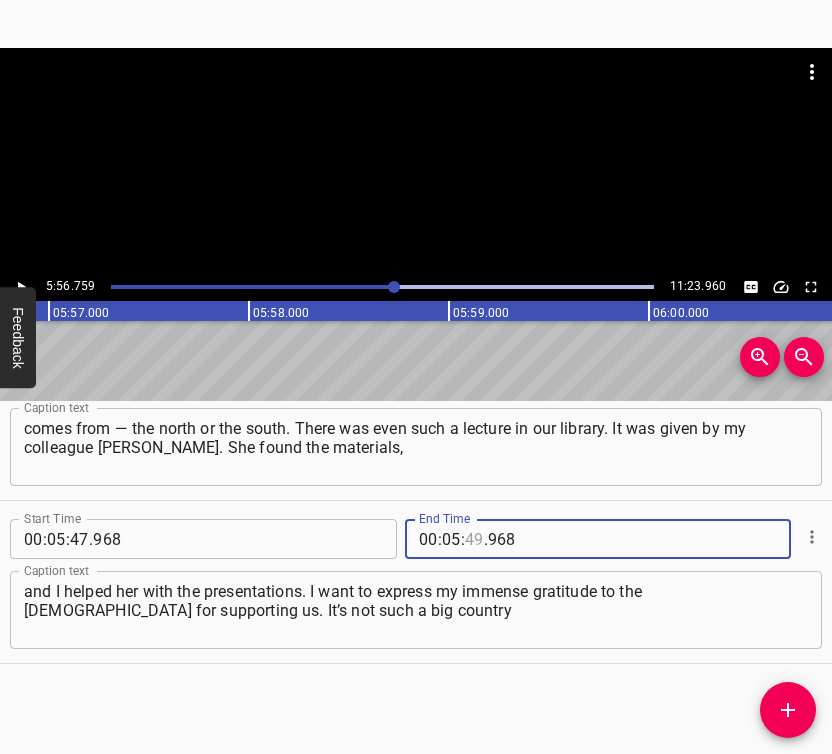 click at bounding box center (474, 539) 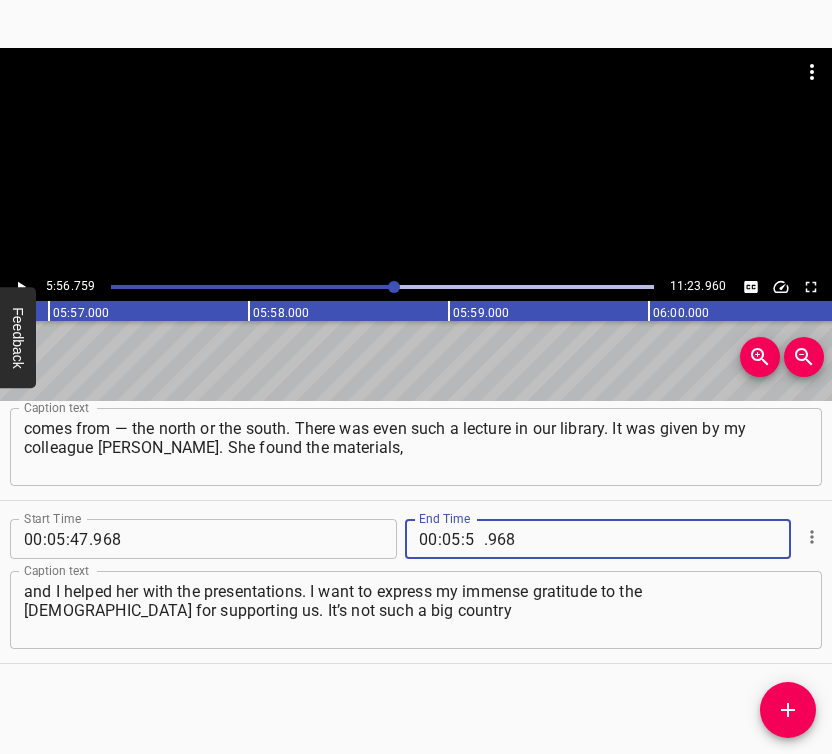 type on "56" 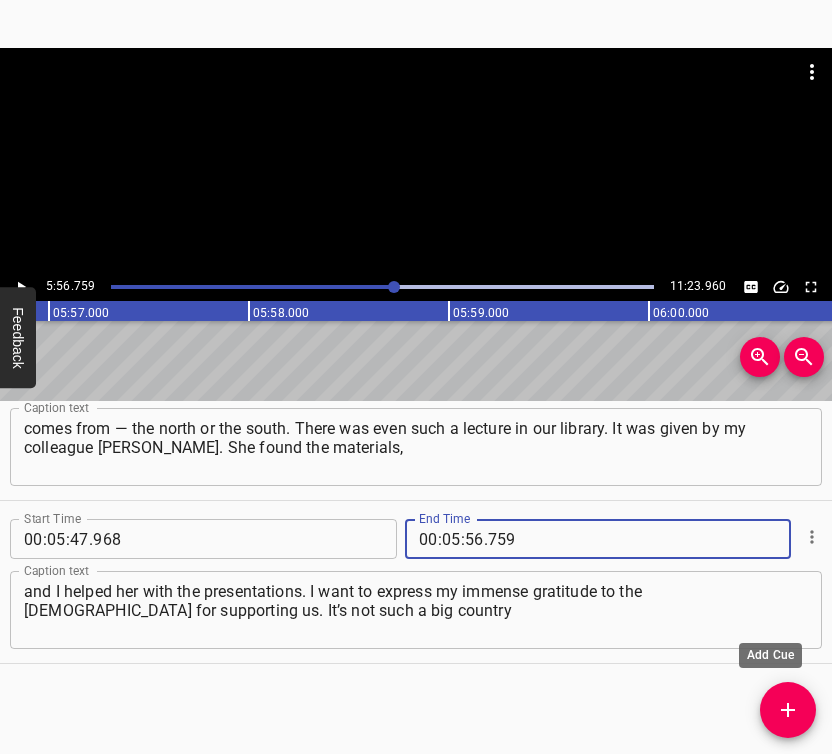 type on "759" 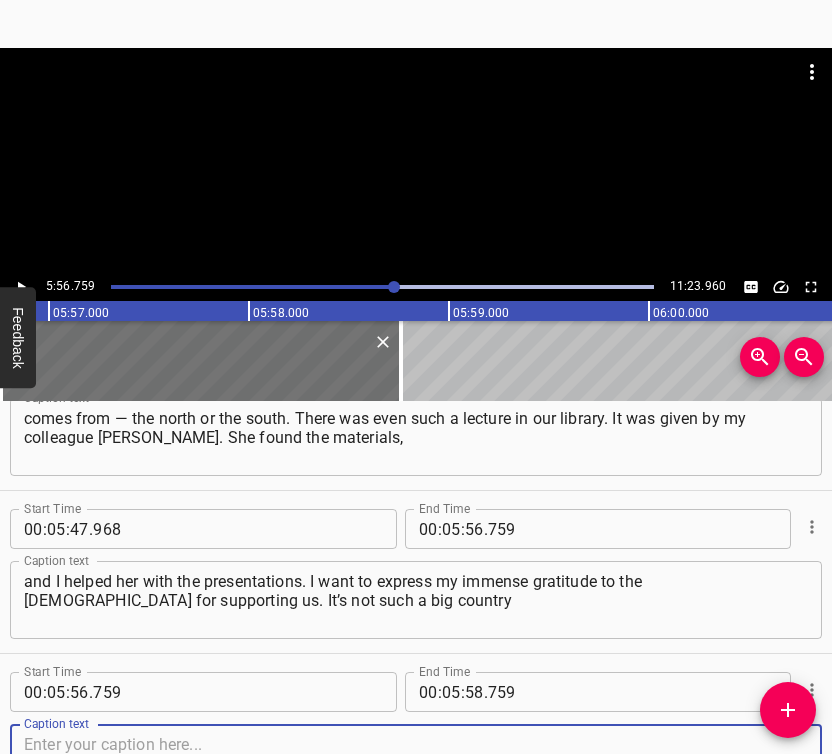 scroll, scrollTop: 4794, scrollLeft: 0, axis: vertical 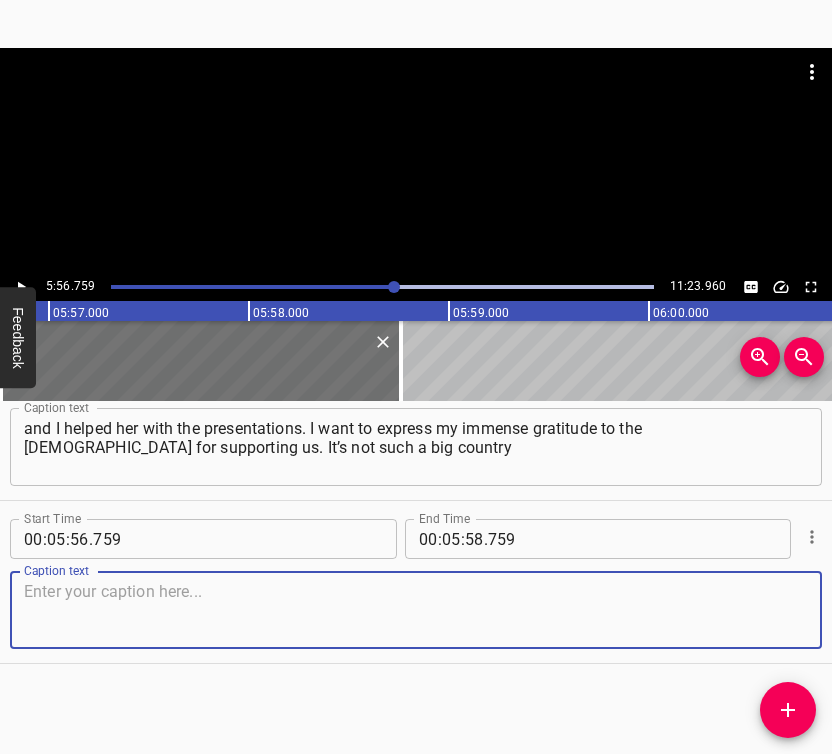 click at bounding box center [416, 610] 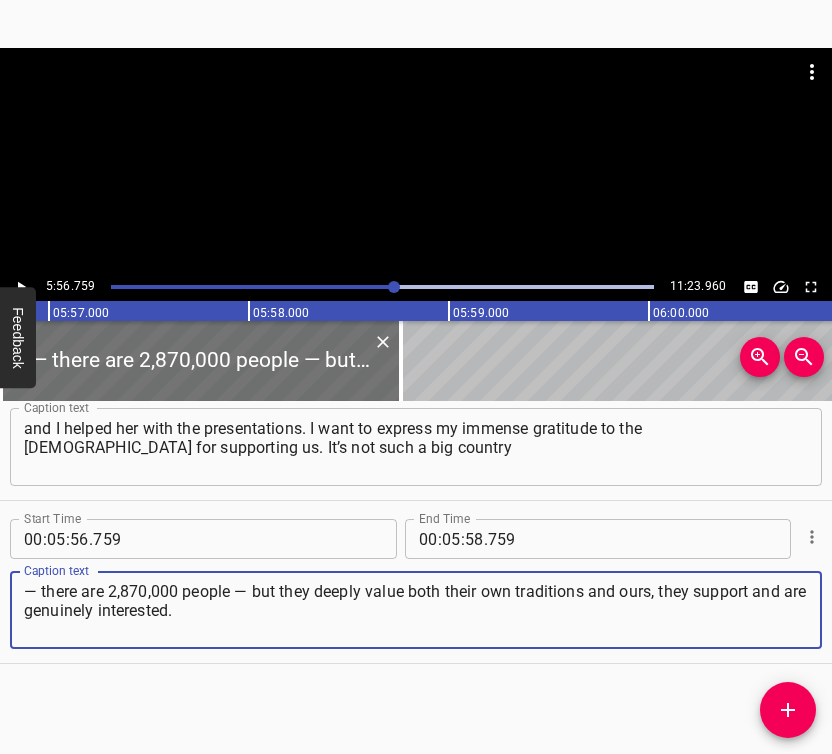 type on "— there are 2,870,000 people — but they deeply value both their own traditions and ours, they support and are genuinely interested." 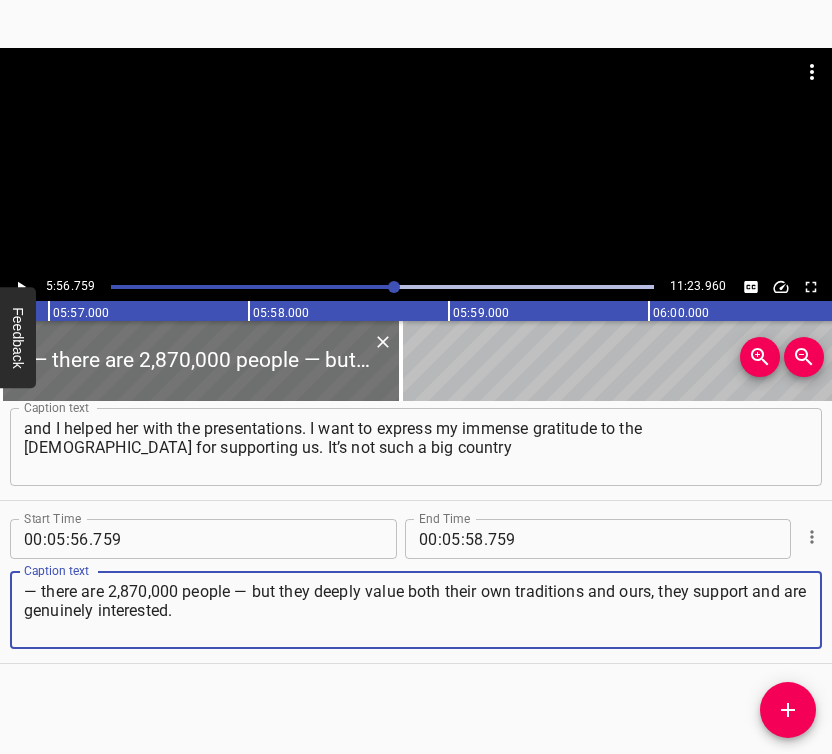click 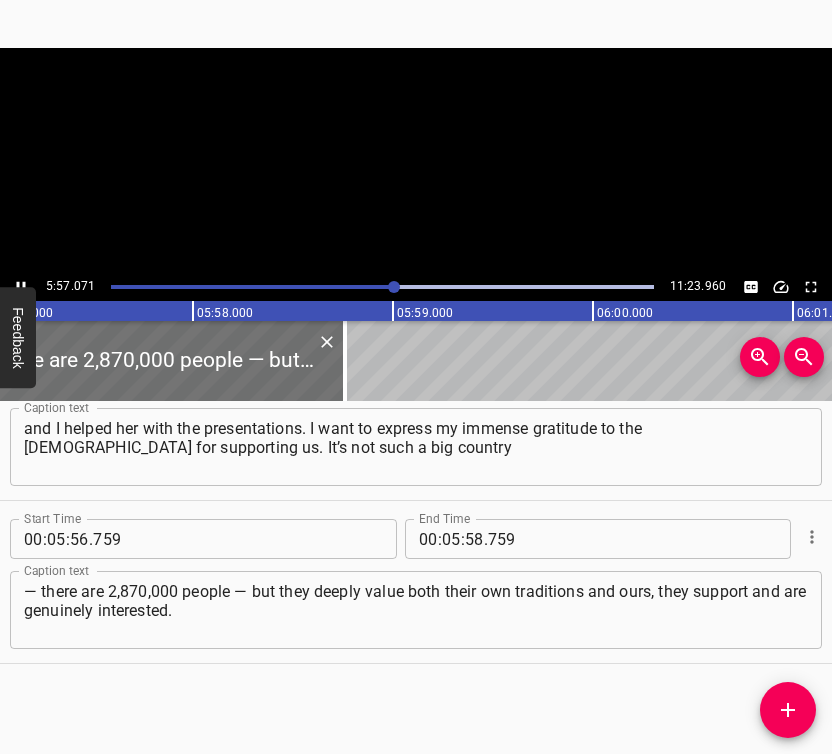 scroll, scrollTop: 0, scrollLeft: 71413, axis: horizontal 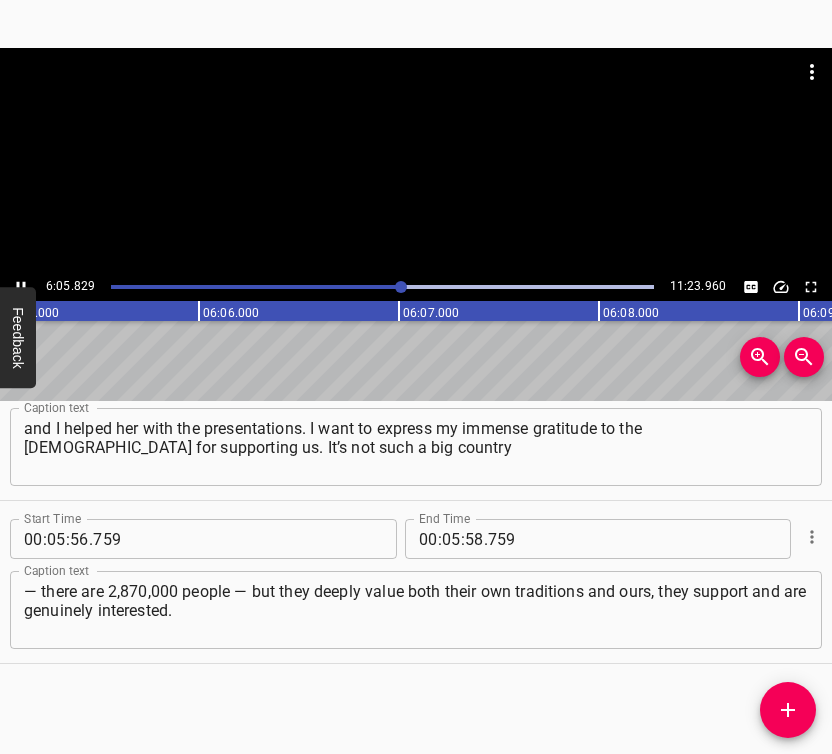 click at bounding box center [21, 287] 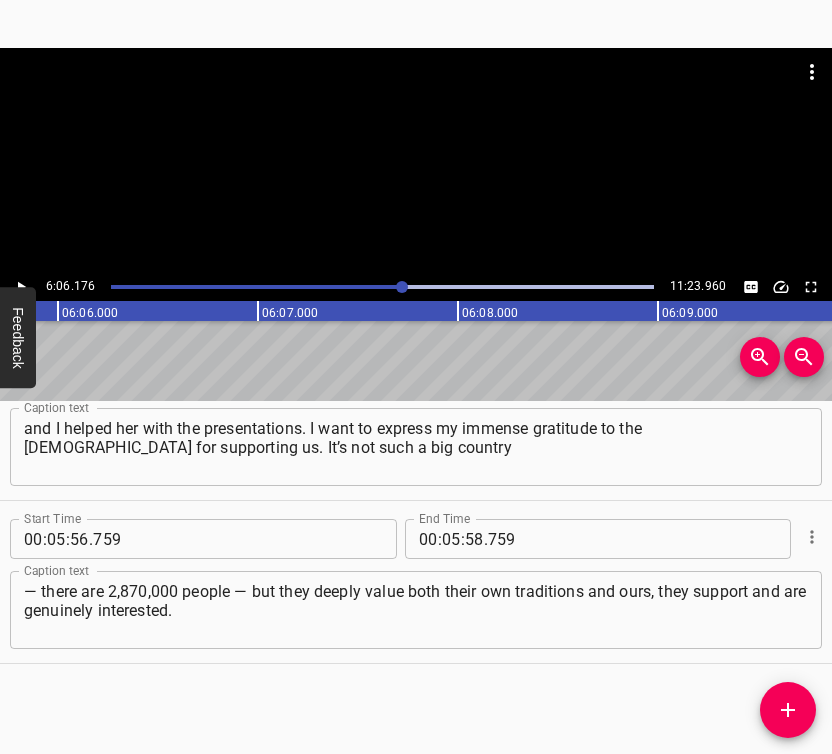 scroll, scrollTop: 0, scrollLeft: 73235, axis: horizontal 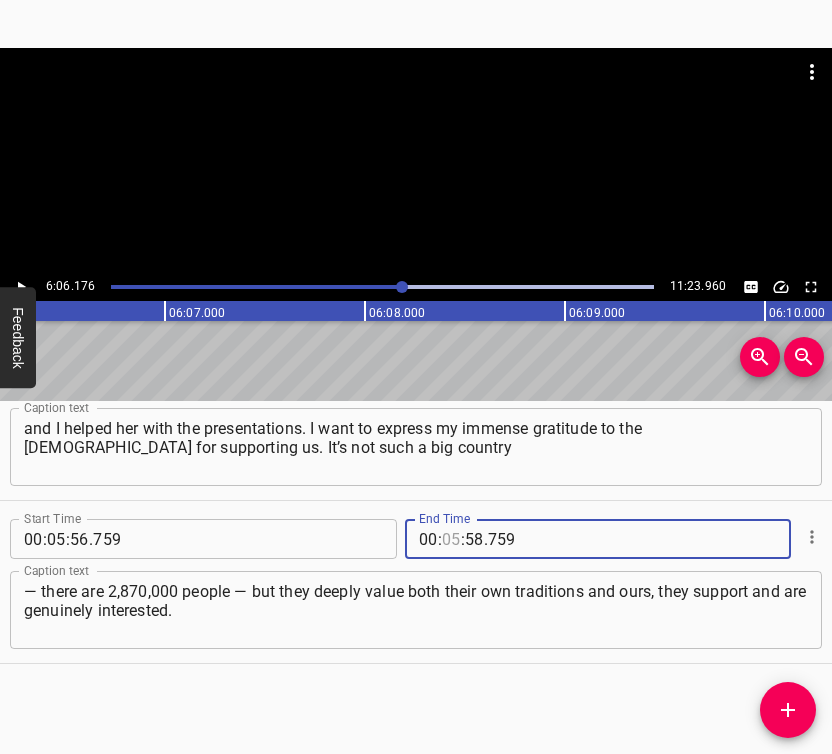 click at bounding box center (451, 539) 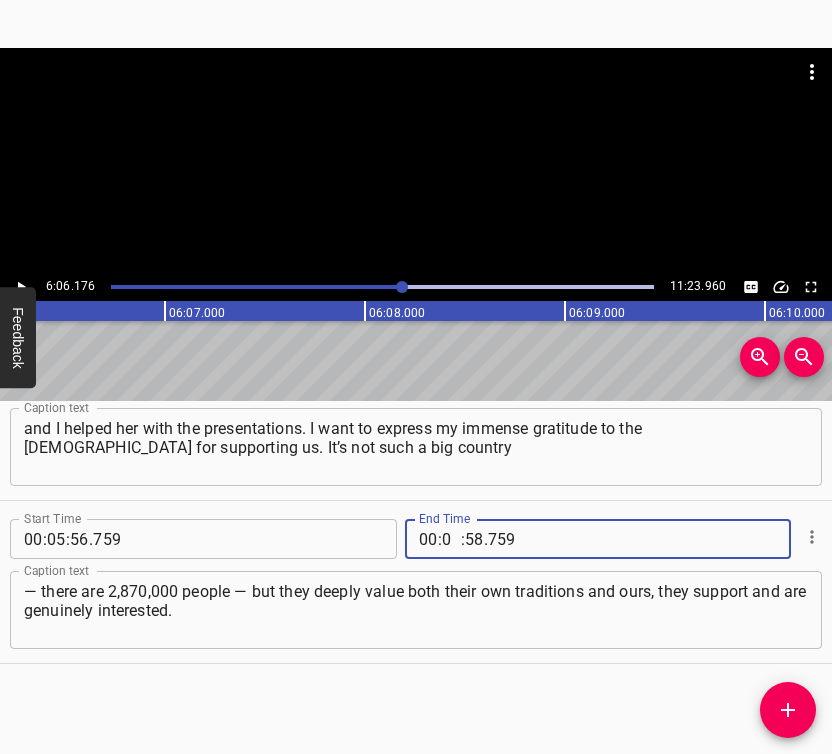 type on "06" 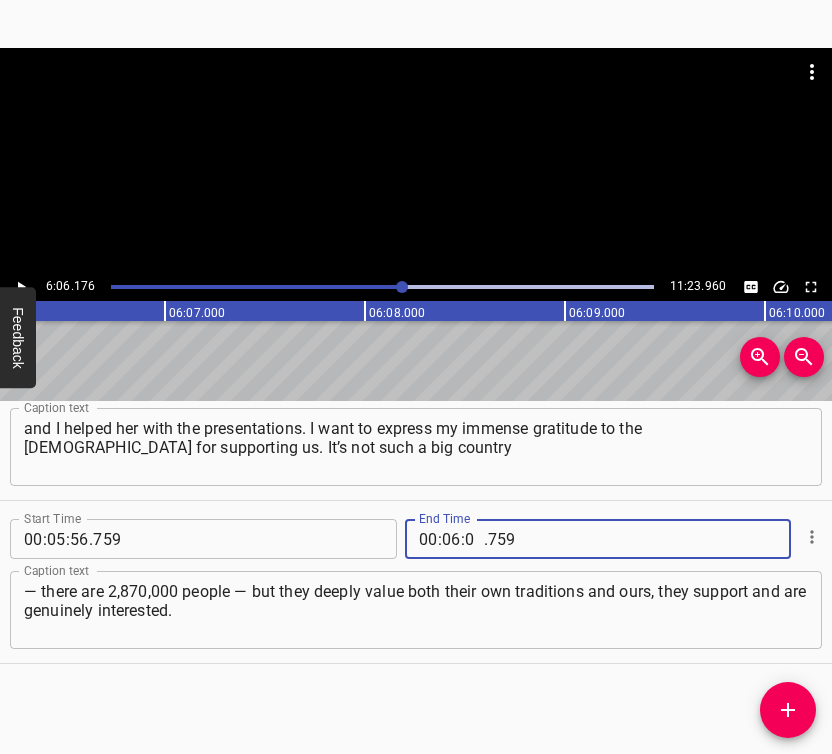 type on "06" 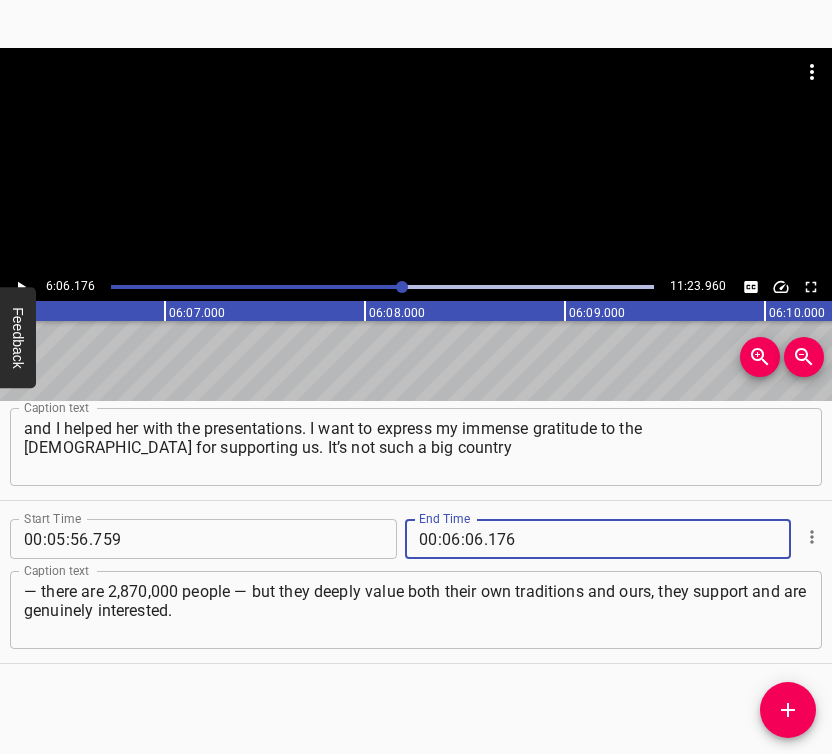 type on "176" 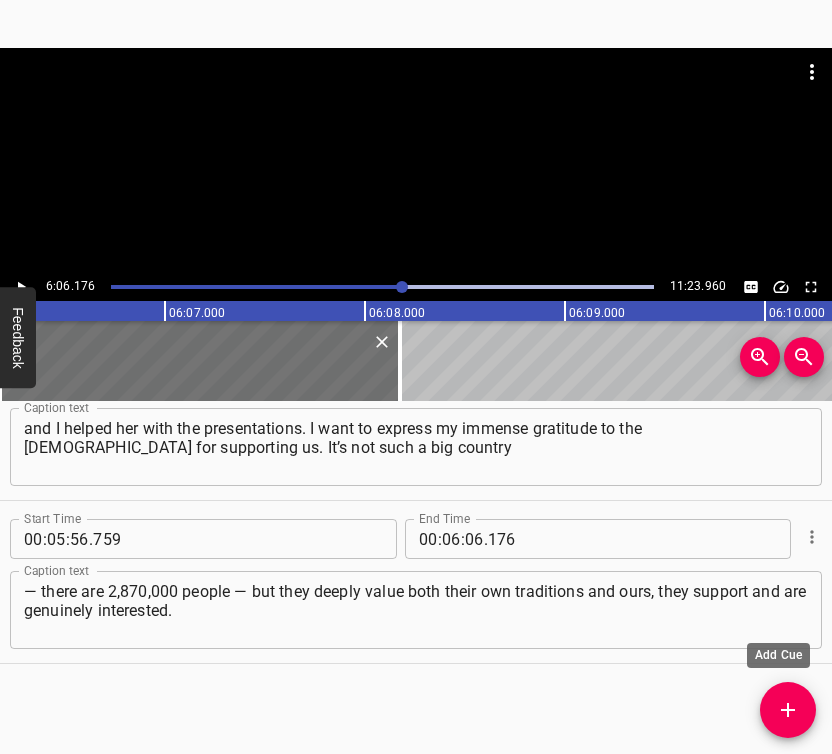 scroll, scrollTop: 4804, scrollLeft: 0, axis: vertical 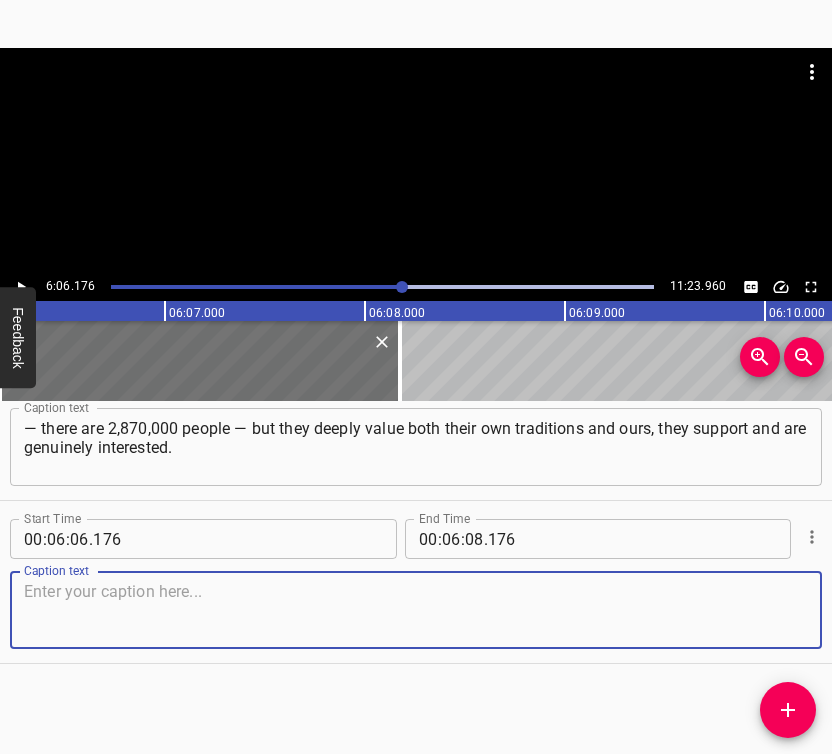 drag, startPoint x: 787, startPoint y: 600, endPoint x: 827, endPoint y: 584, distance: 43.081318 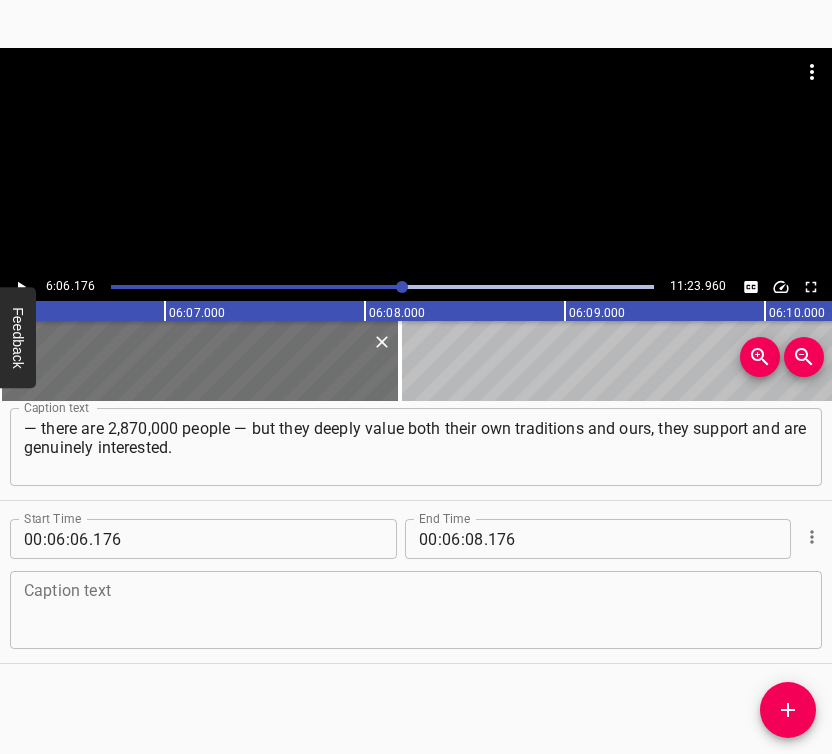 click at bounding box center (416, 610) 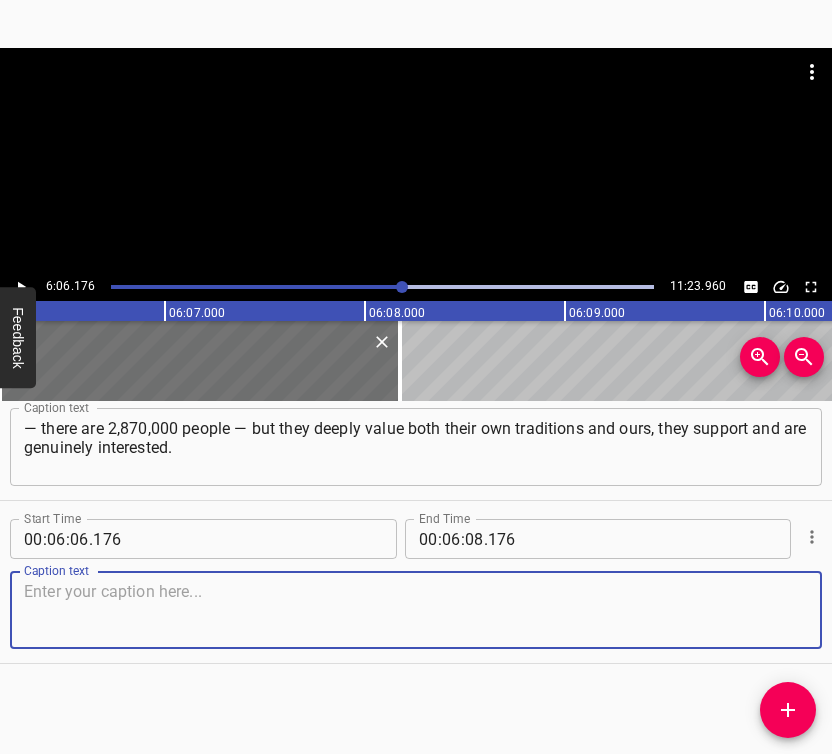 paste on "When our “Stefania” won Eurovision, the children there went around singing it and asked me what some of the words meant. Only half of this novel is finished." 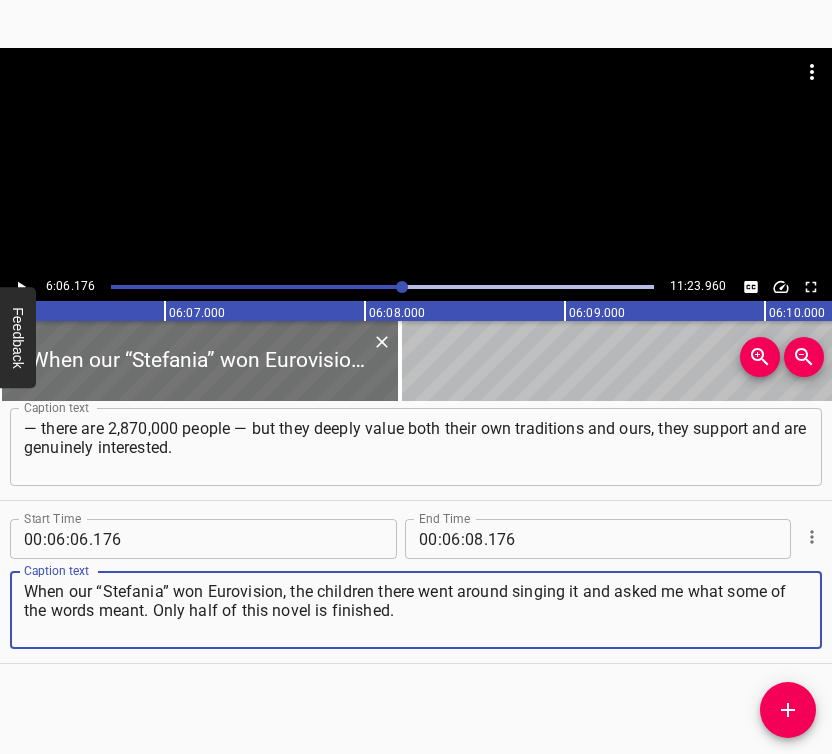type on "When our “Stefania” won Eurovision, the children there went around singing it and asked me what some of the words meant. Only half of this novel is finished." 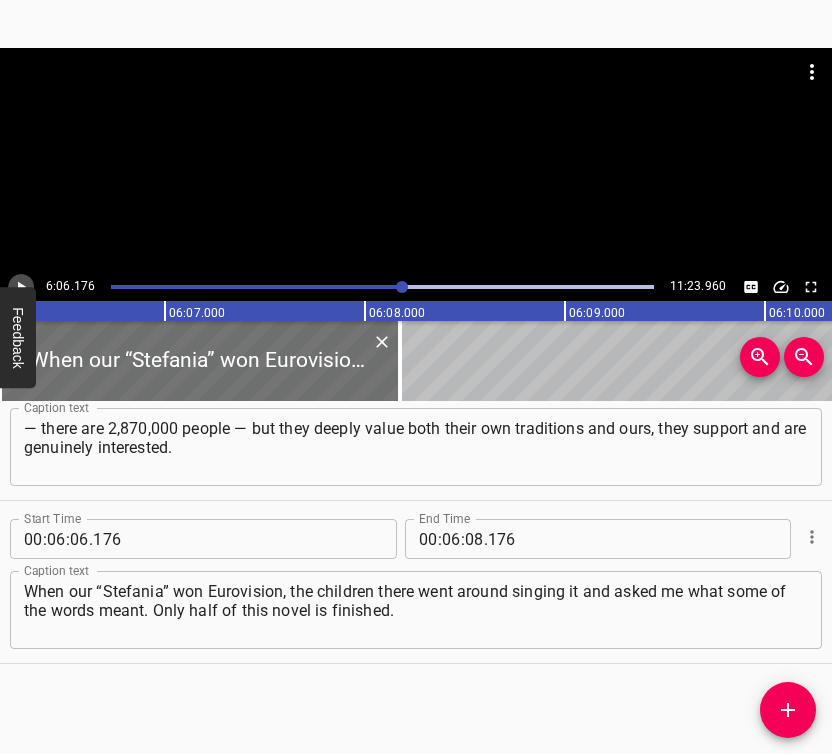 click 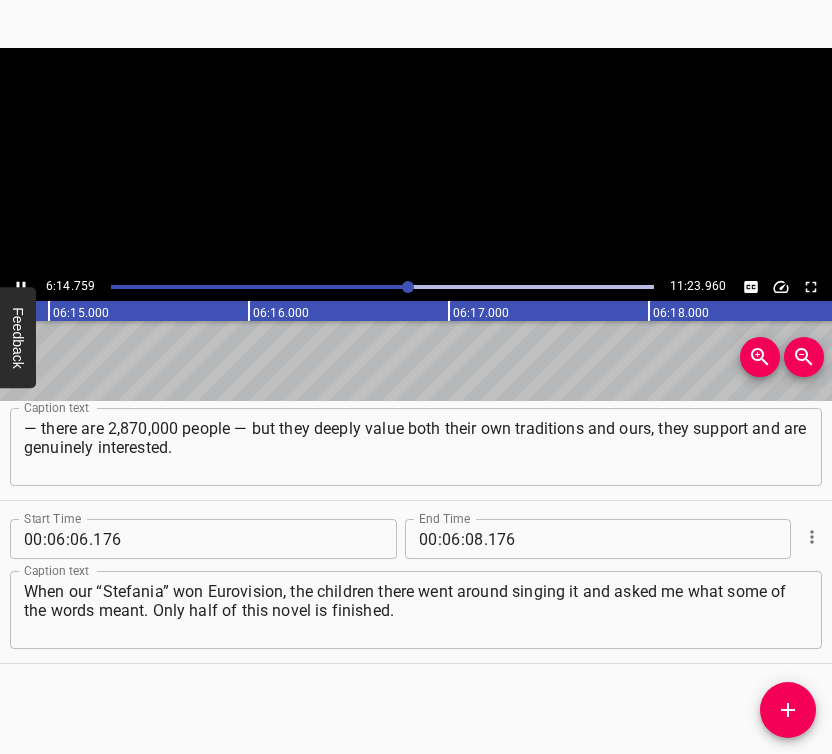 click 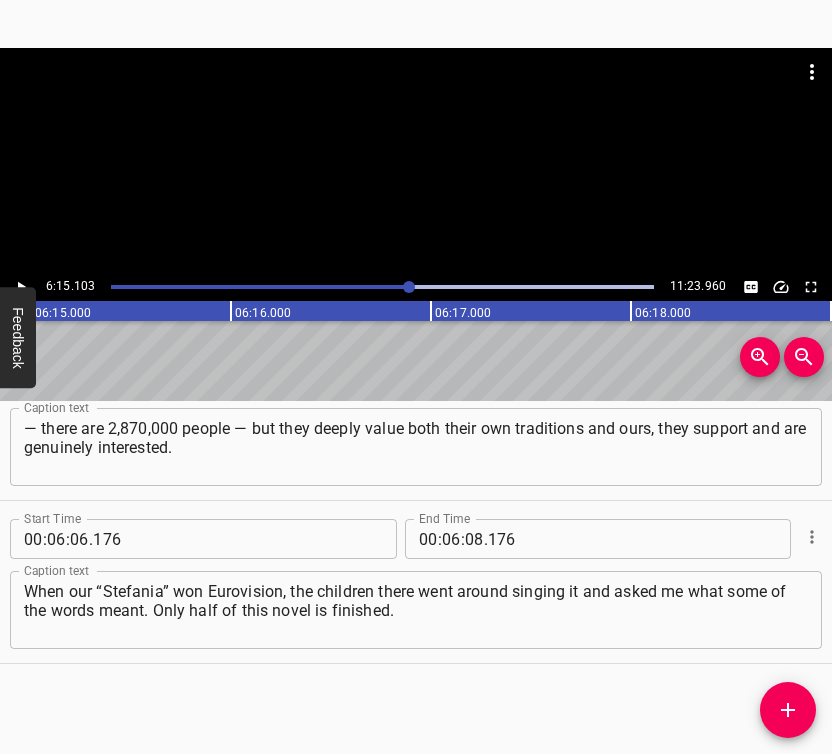 scroll, scrollTop: 0, scrollLeft: 75020, axis: horizontal 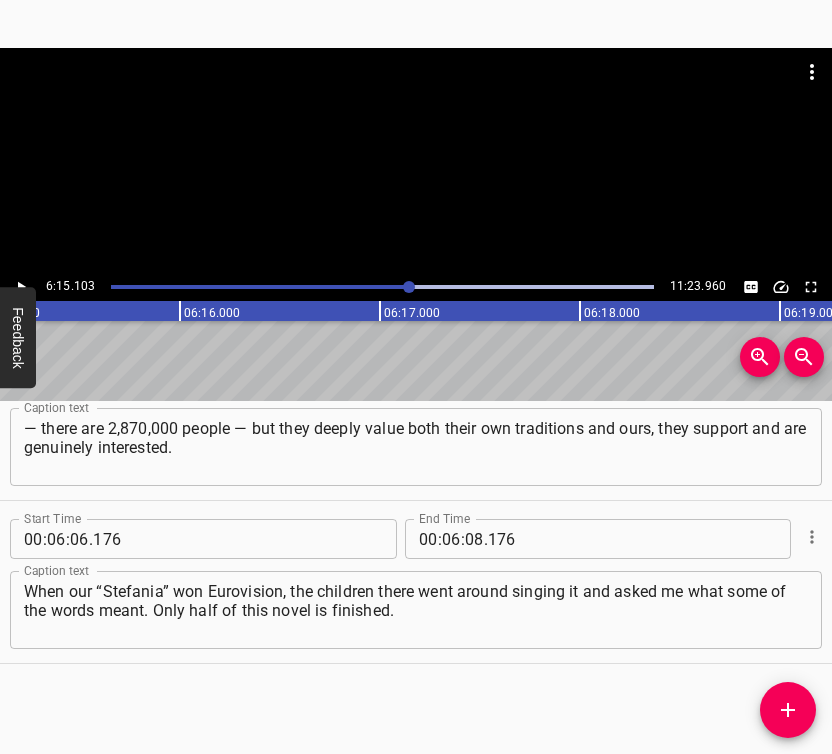 click 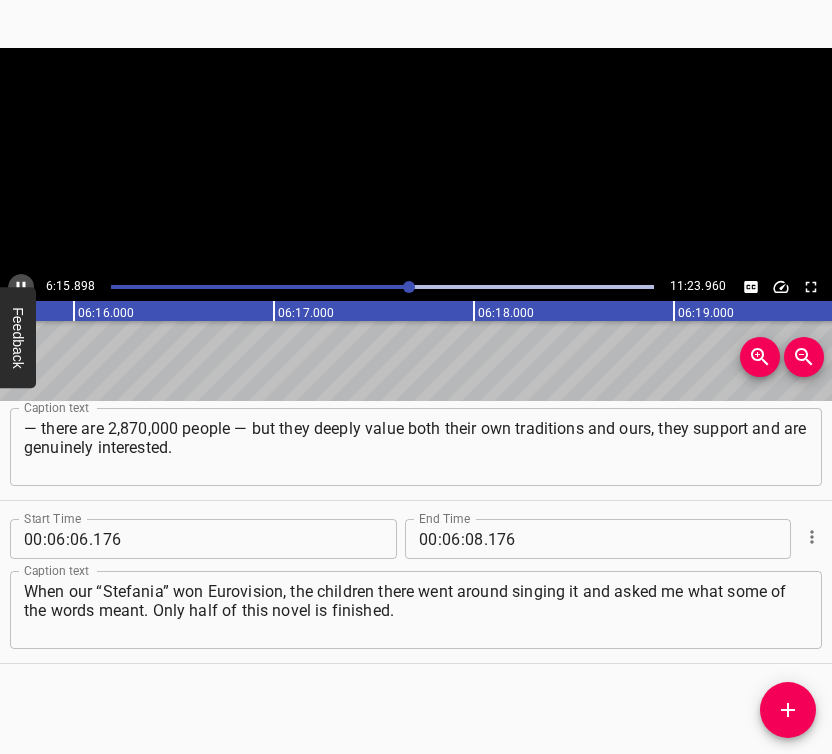 click 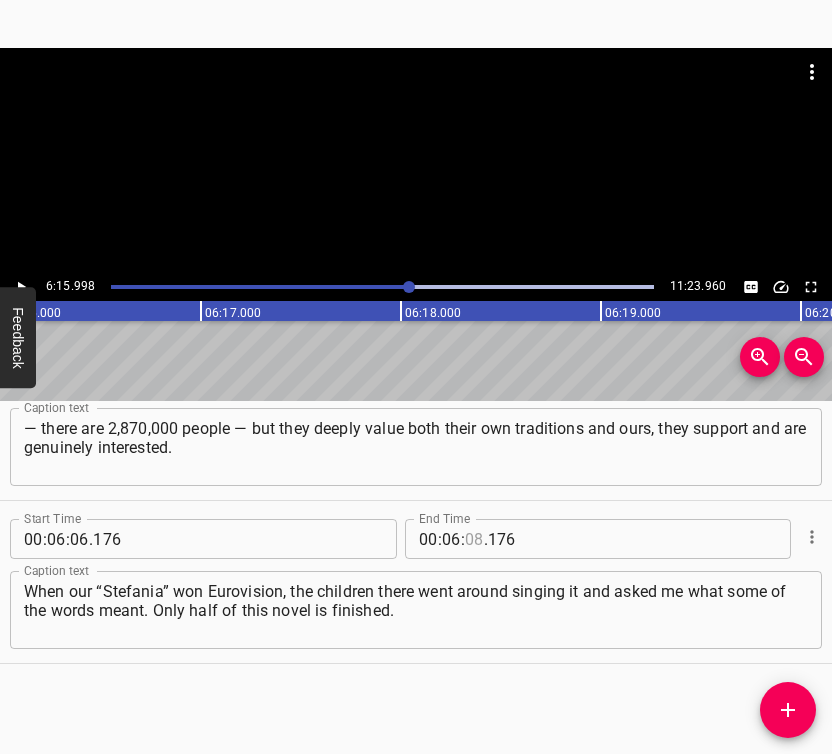 click at bounding box center [474, 539] 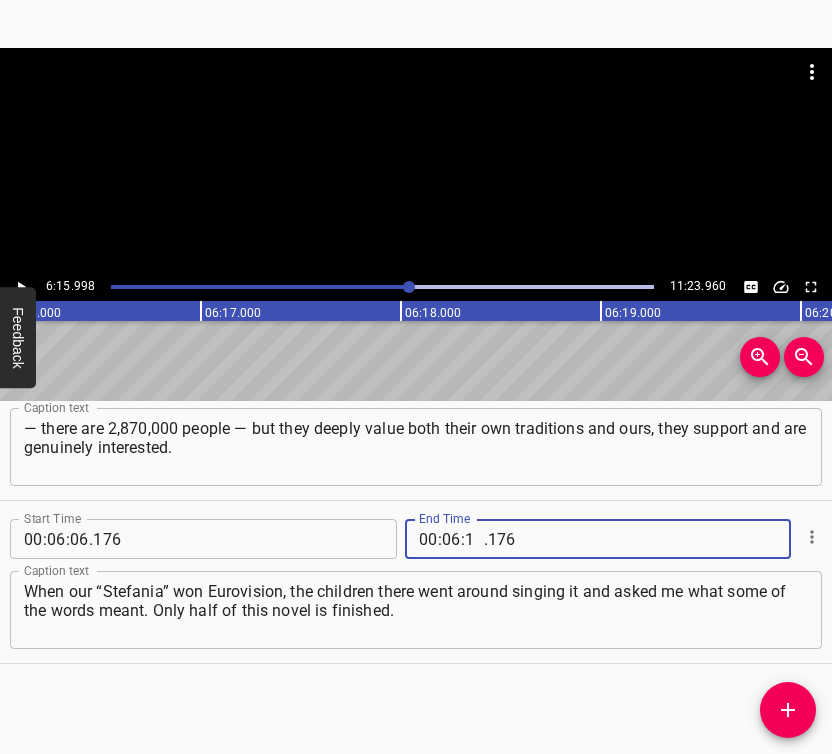 type on "15" 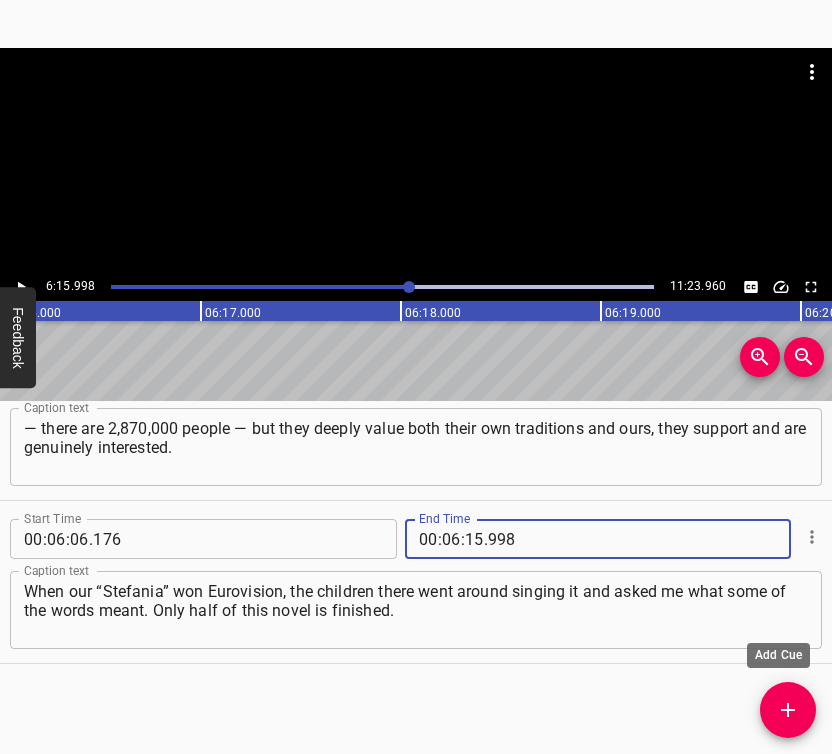 type on "998" 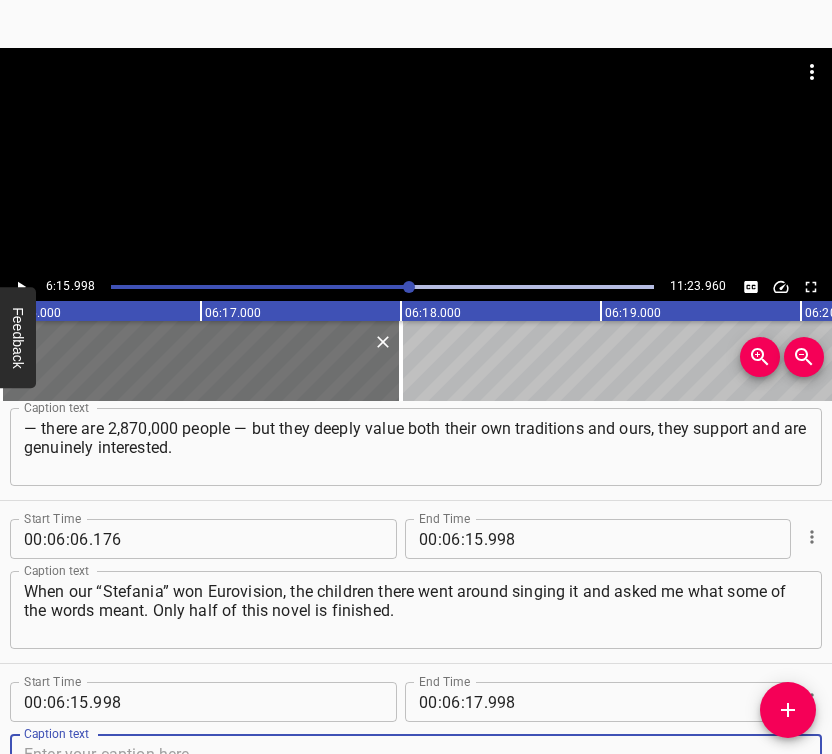 scroll, scrollTop: 4967, scrollLeft: 0, axis: vertical 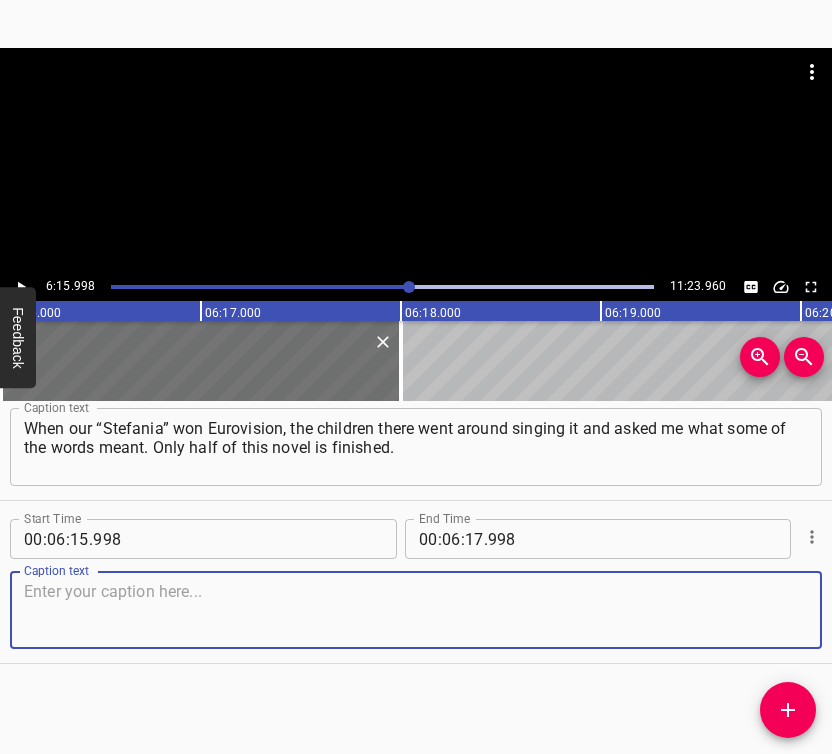 click at bounding box center (416, 610) 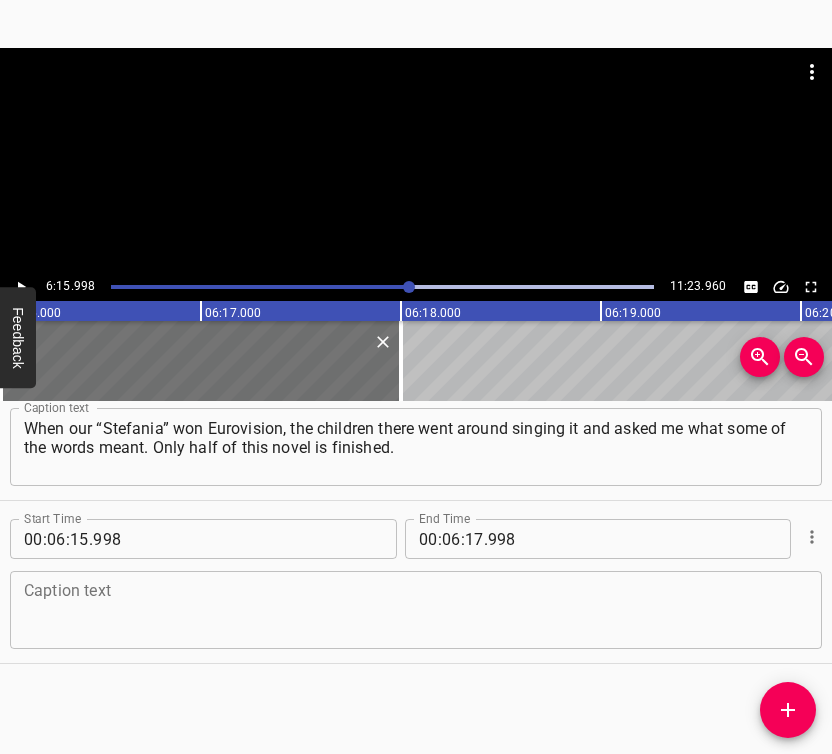 click at bounding box center [416, 610] 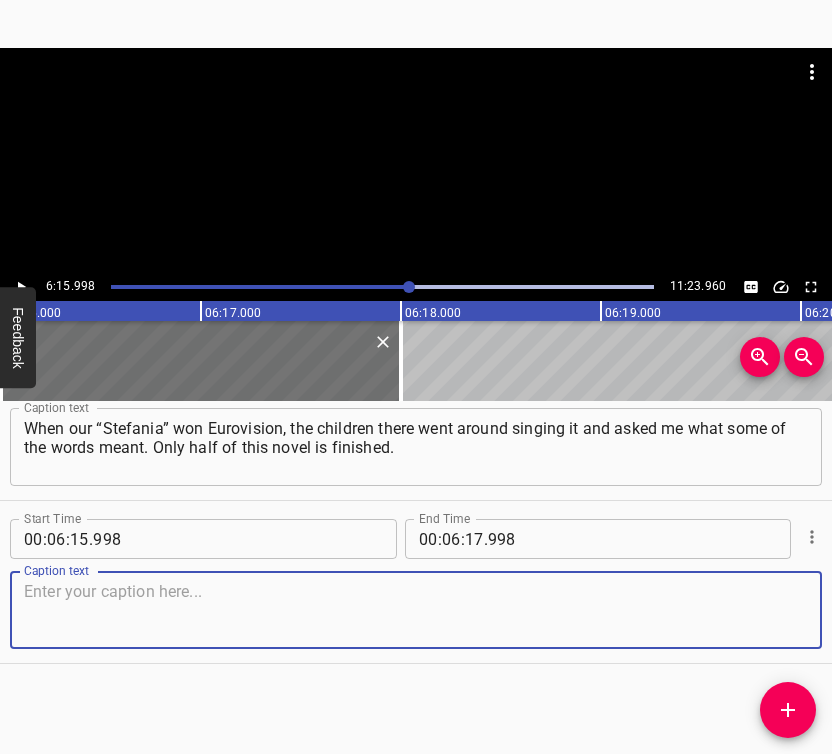 paste on "The working title is “Italiianchyk.” I’m not sure if that’s what it will remain. After I returned to [GEOGRAPHIC_DATA], I co-authored a collection called Literary Horizon." 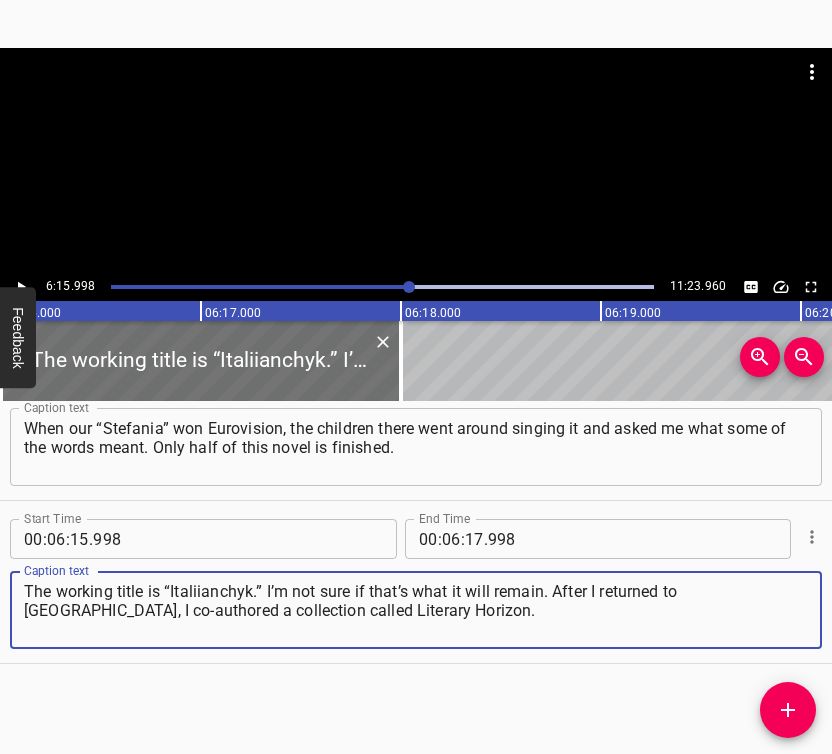 type on "The working title is “Italiianchyk.” I’m not sure if that’s what it will remain. After I returned to [GEOGRAPHIC_DATA], I co-authored a collection called Literary Horizon." 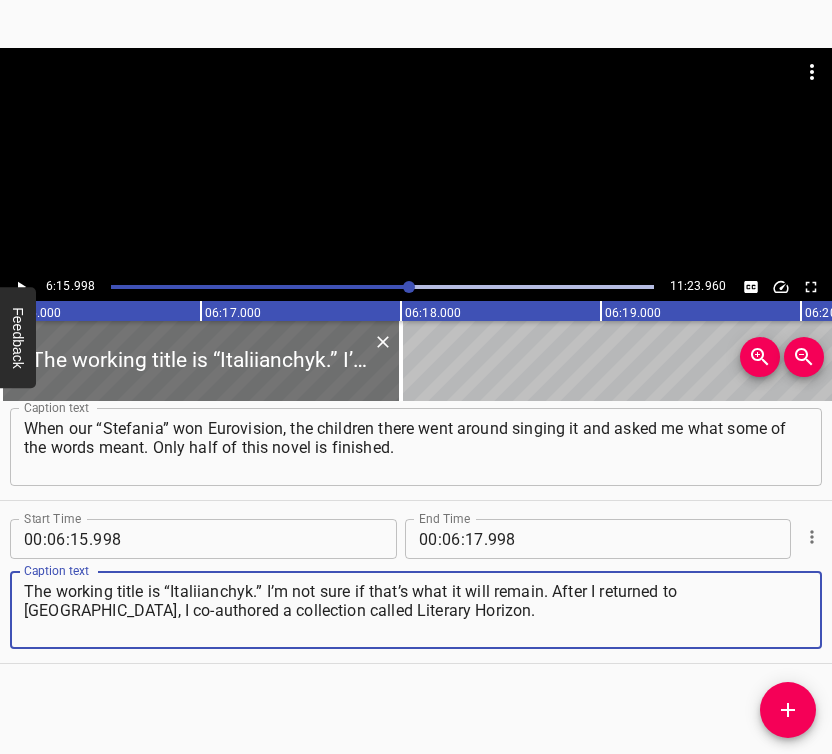 click at bounding box center [21, 287] 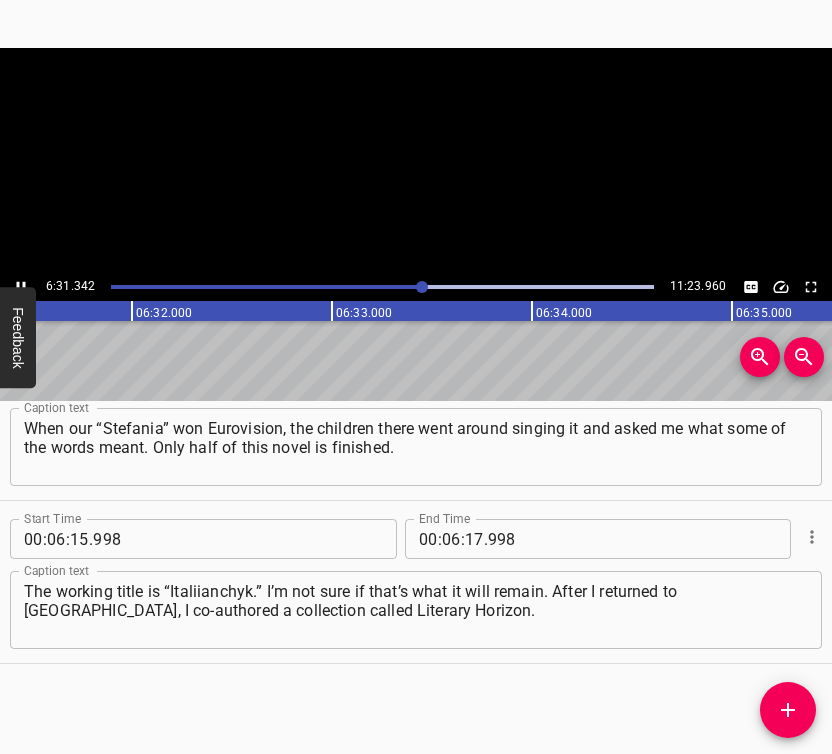 click at bounding box center [21, 287] 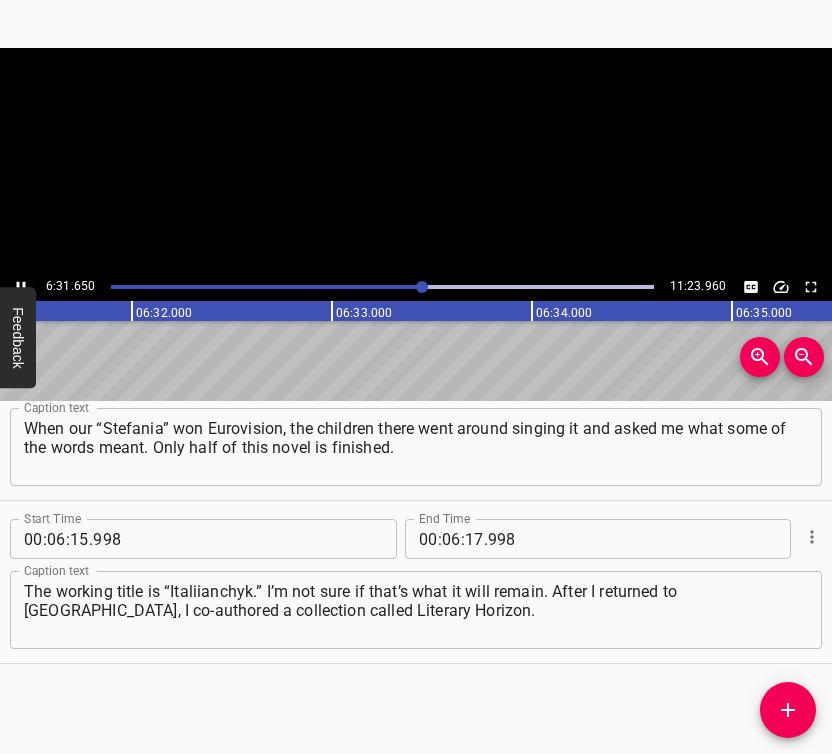 scroll, scrollTop: 0, scrollLeft: 78356, axis: horizontal 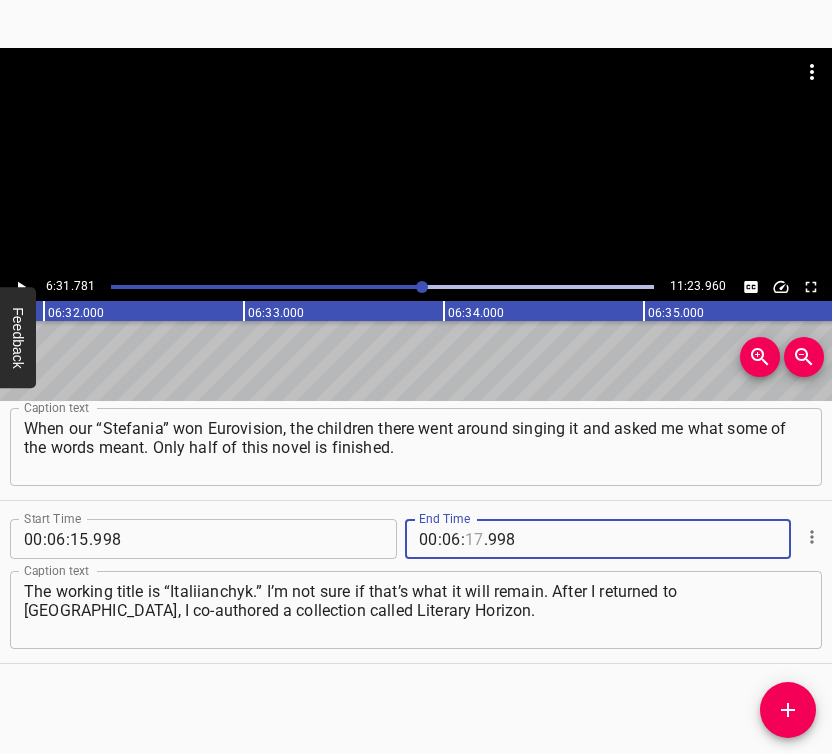 click at bounding box center (474, 539) 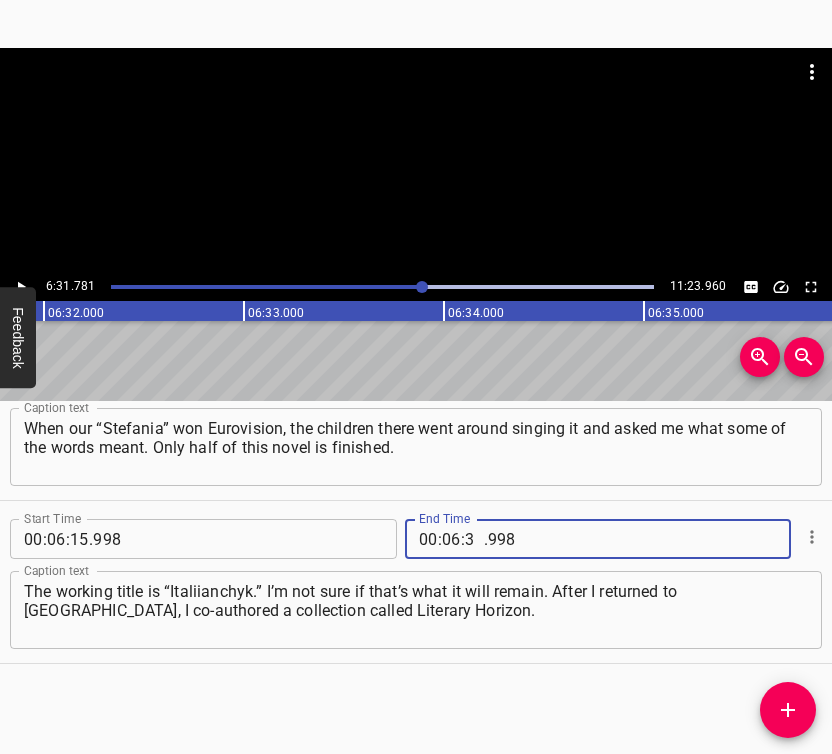 type on "31" 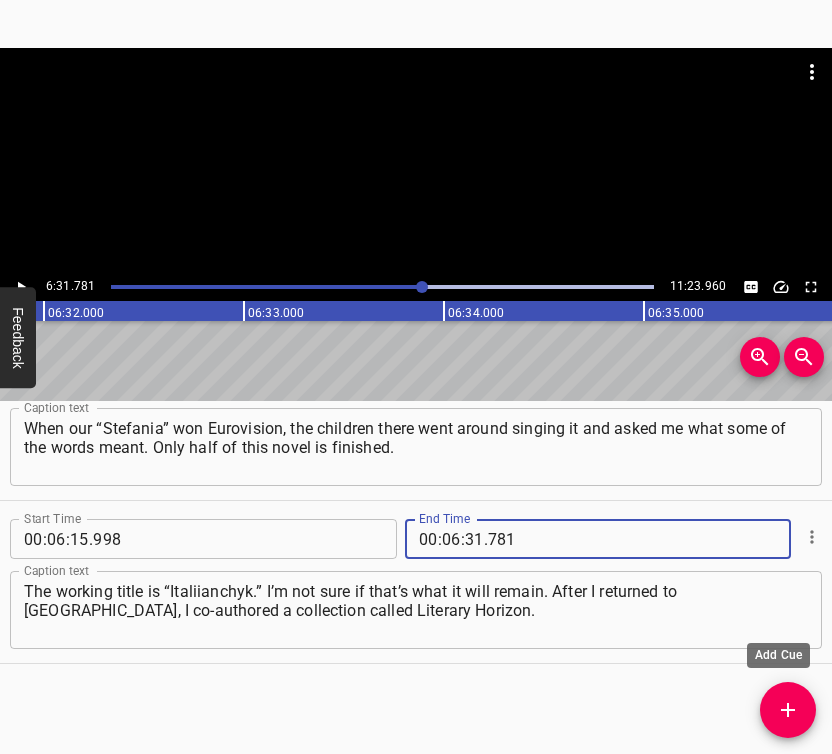 type on "781" 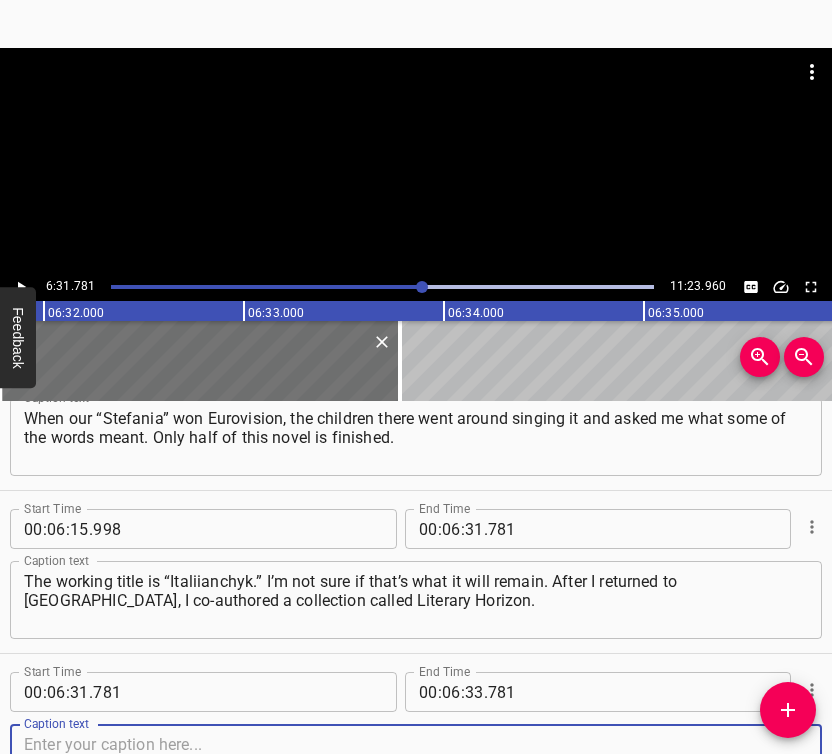 scroll, scrollTop: 5283, scrollLeft: 0, axis: vertical 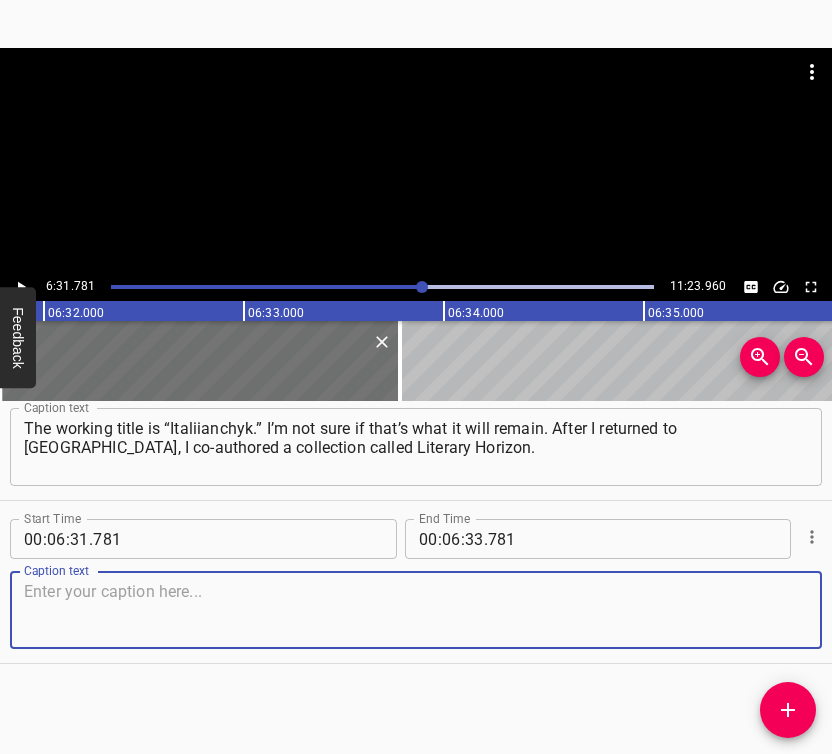 click at bounding box center [416, 610] 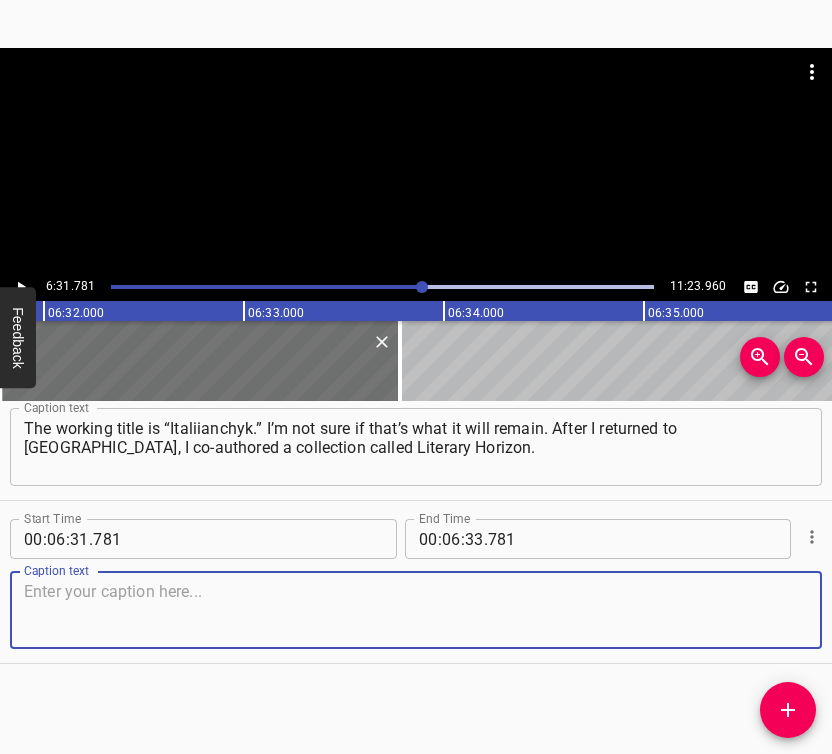 click at bounding box center [416, 610] 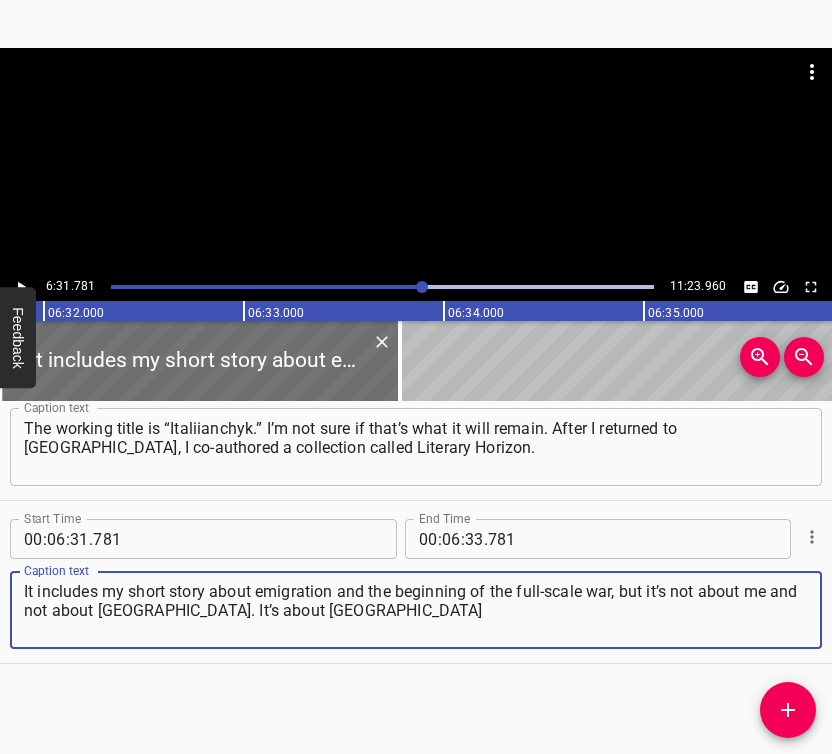 type on "It includes my short story about emigration and the beginning of the full-scale war, but it’s not about me and not about [GEOGRAPHIC_DATA]. It’s about [GEOGRAPHIC_DATA]" 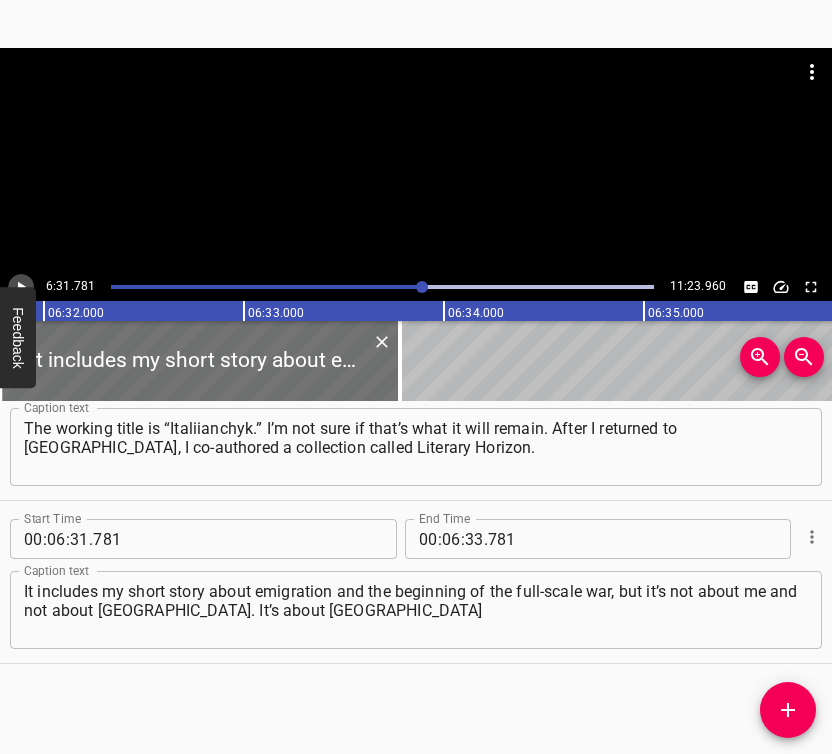 click at bounding box center (21, 287) 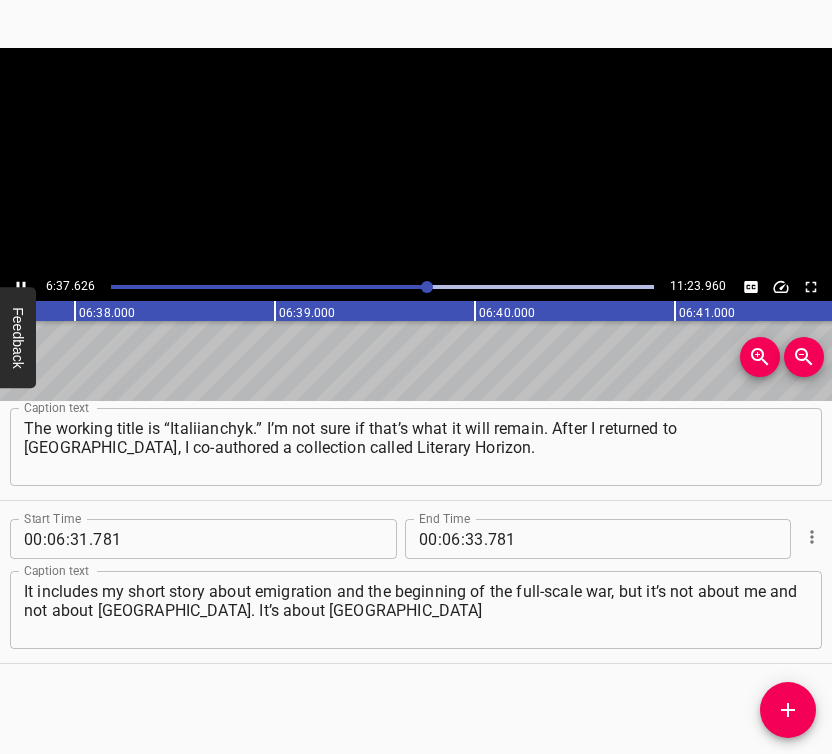 click at bounding box center [21, 287] 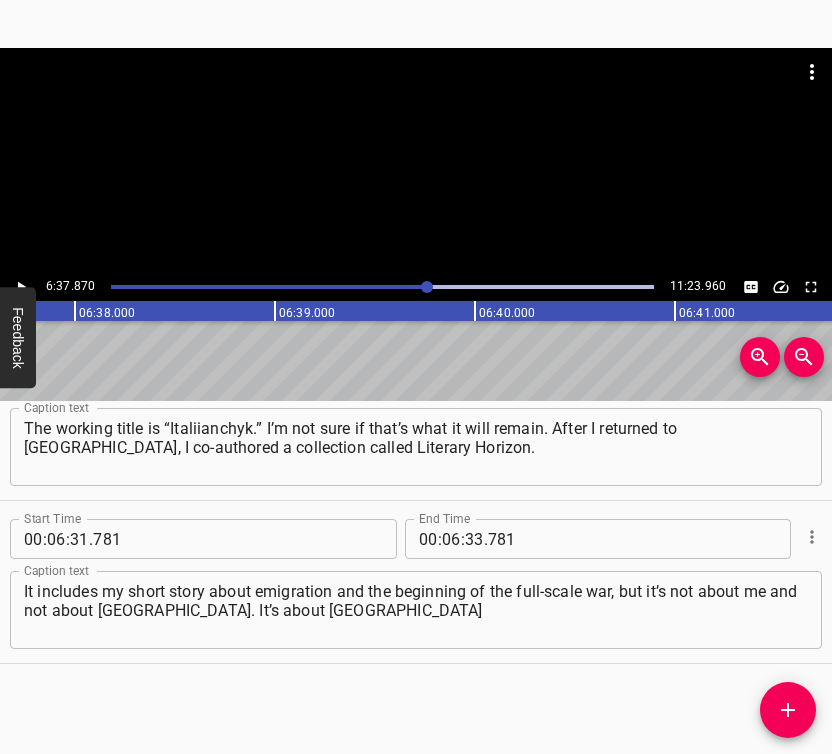 scroll, scrollTop: 0, scrollLeft: 79573, axis: horizontal 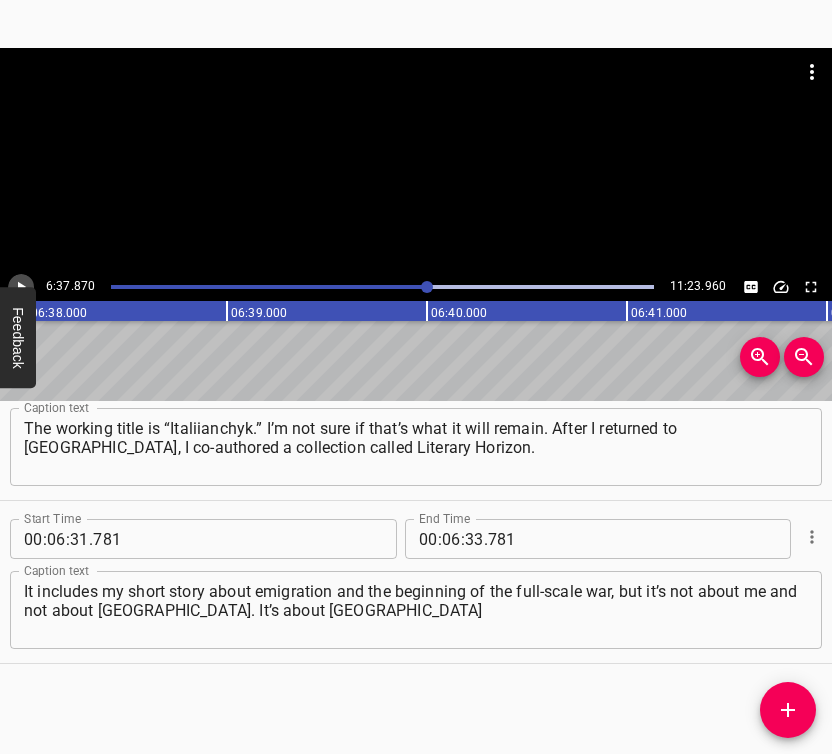 click at bounding box center (21, 287) 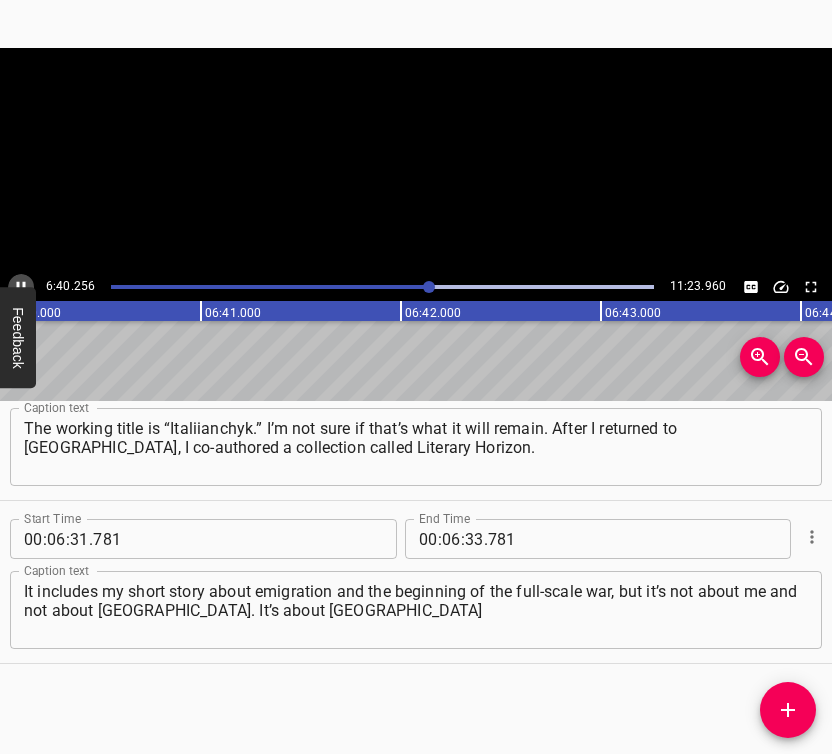 click at bounding box center (21, 287) 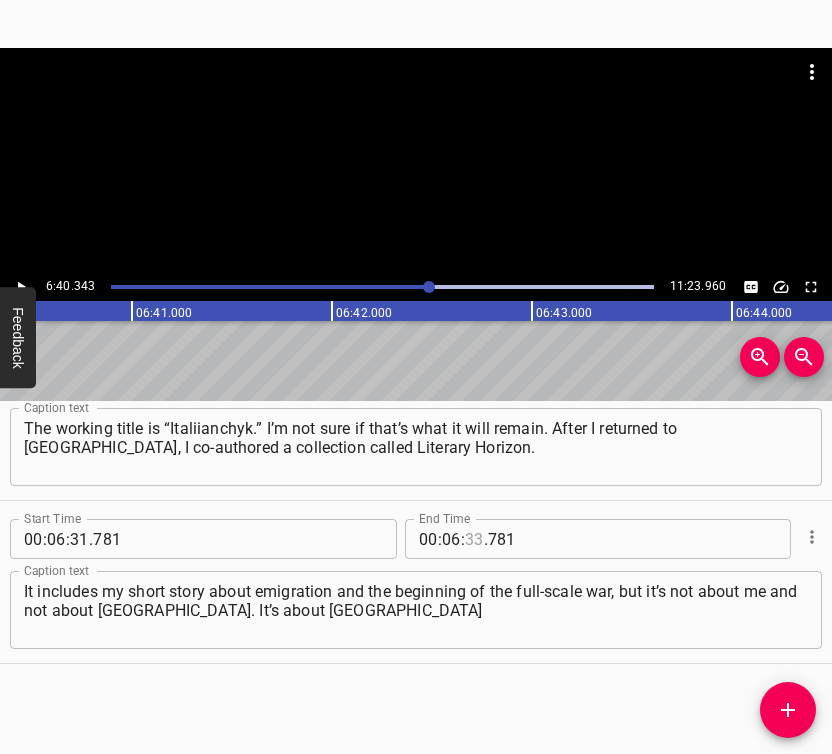 click at bounding box center (474, 539) 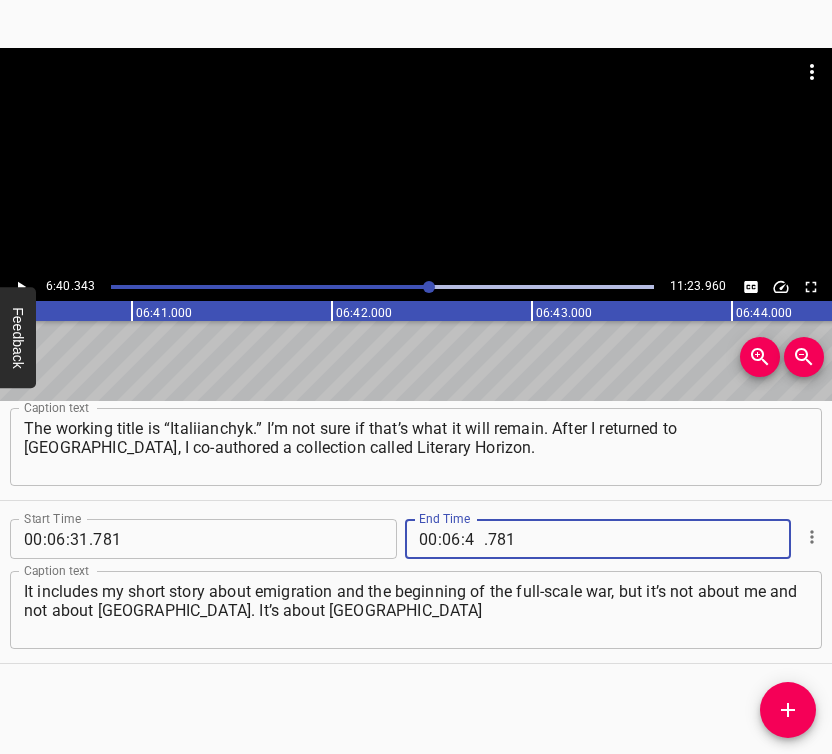 type on "40" 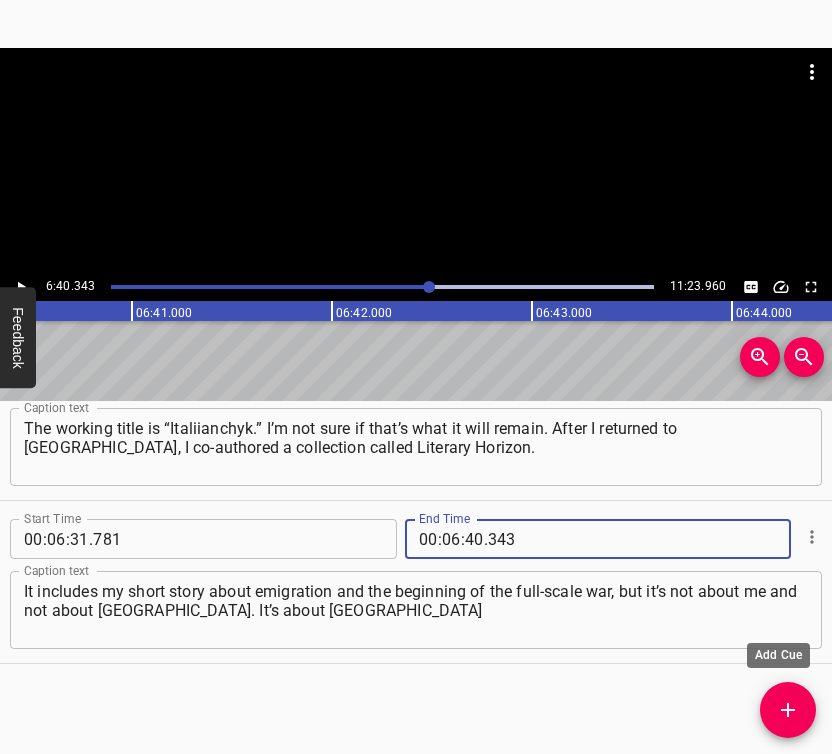 type on "343" 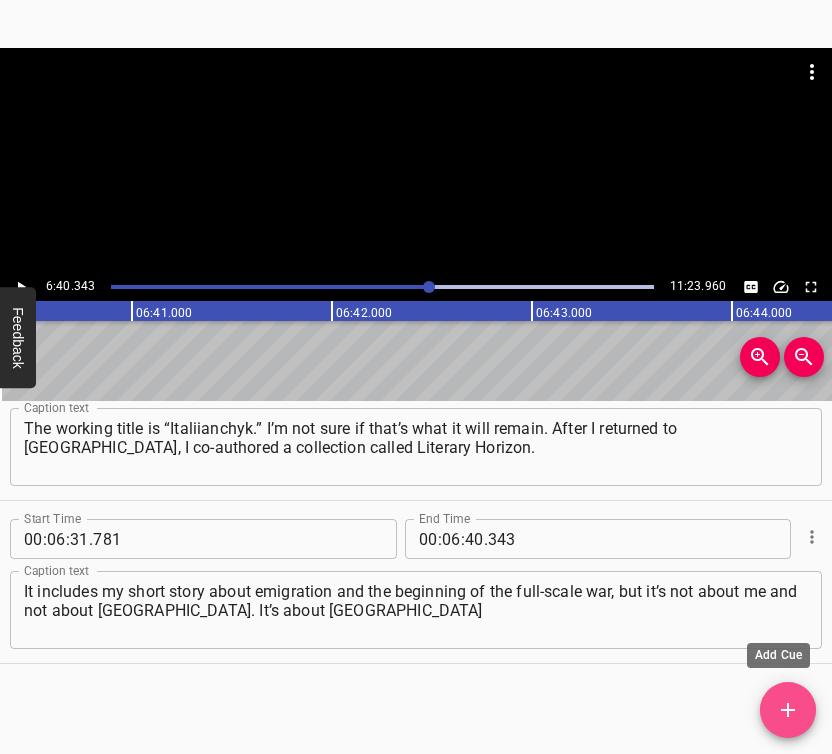 click 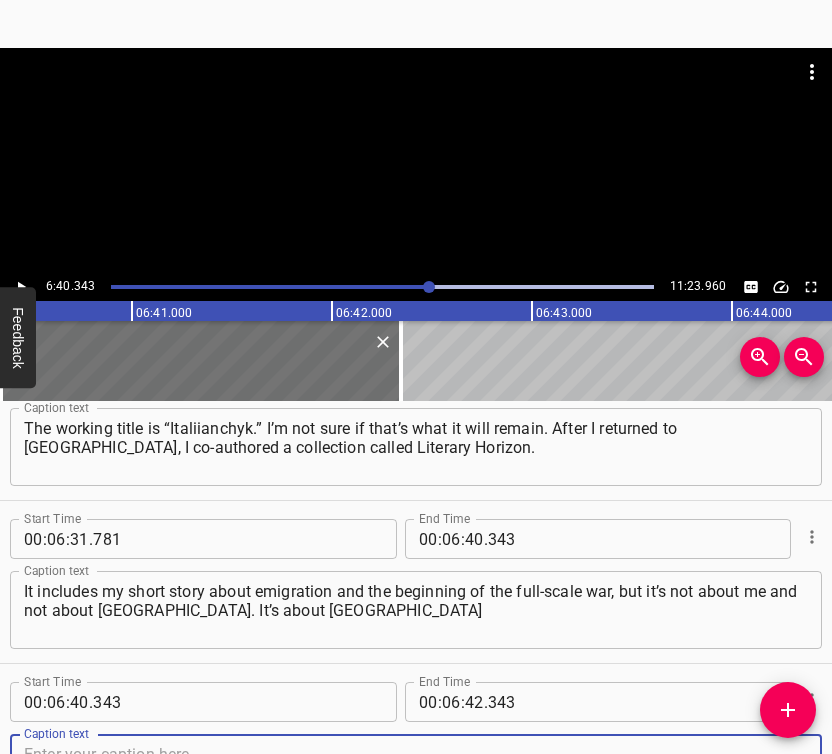 scroll, scrollTop: 5293, scrollLeft: 0, axis: vertical 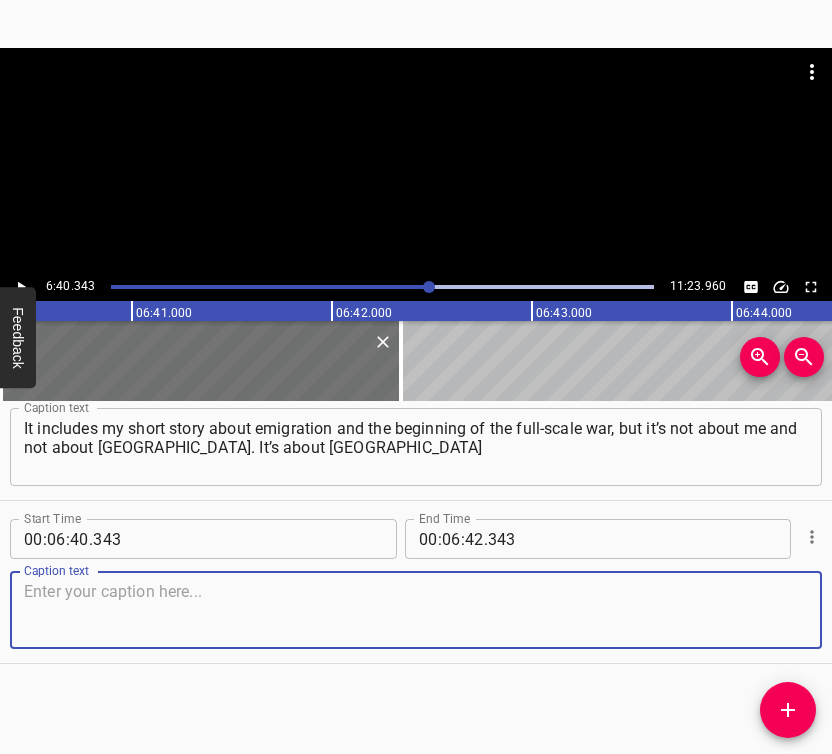 click at bounding box center (416, 610) 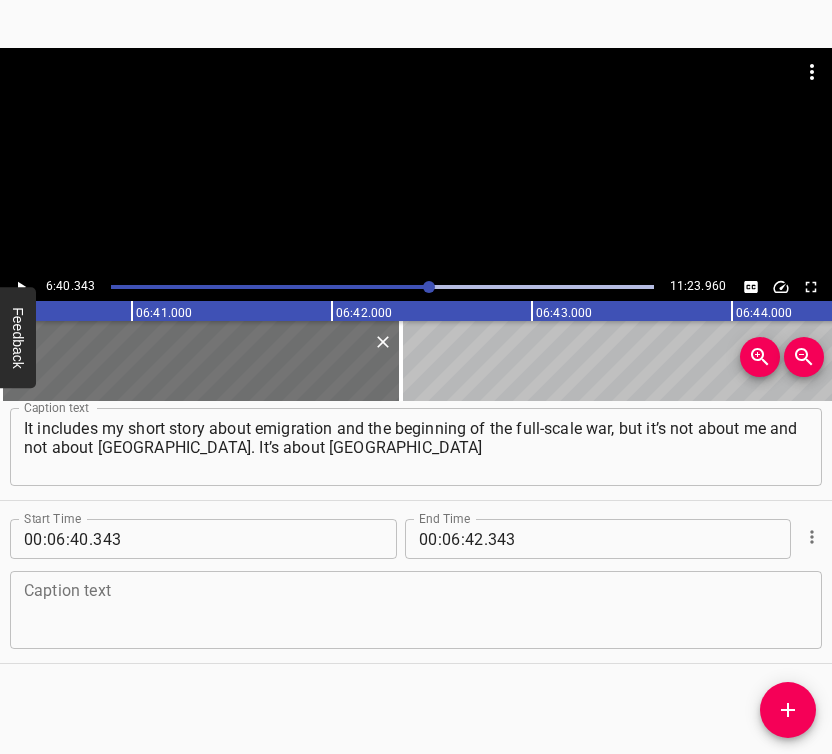 click at bounding box center [416, 610] 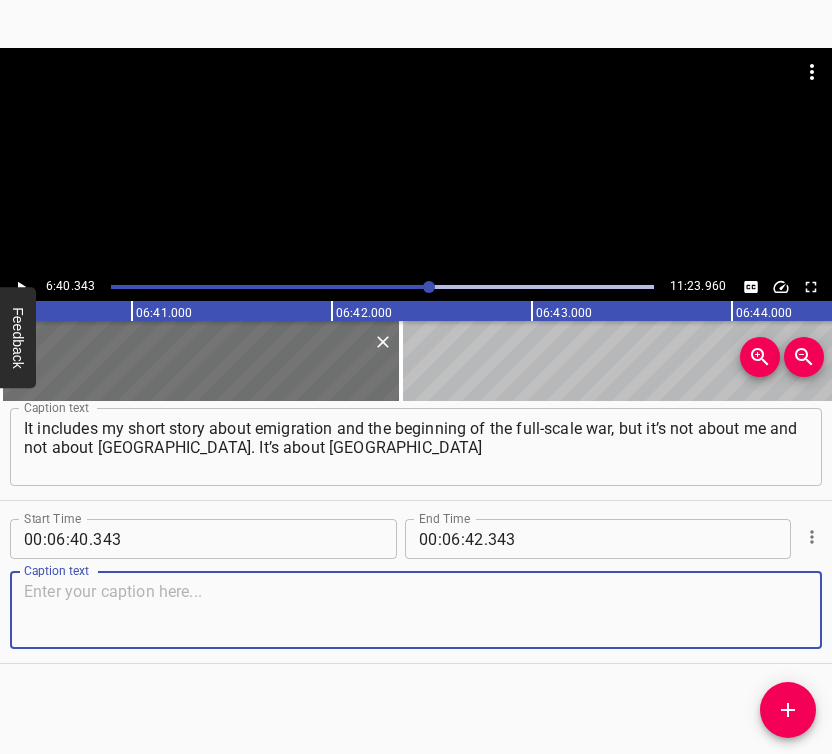 paste on "and a girl from eastern [GEOGRAPHIC_DATA]. I won’t say which city. Although — why not? I will. From [GEOGRAPHIC_DATA]. I simply met some girls from [GEOGRAPHIC_DATA] in [GEOGRAPHIC_DATA]." 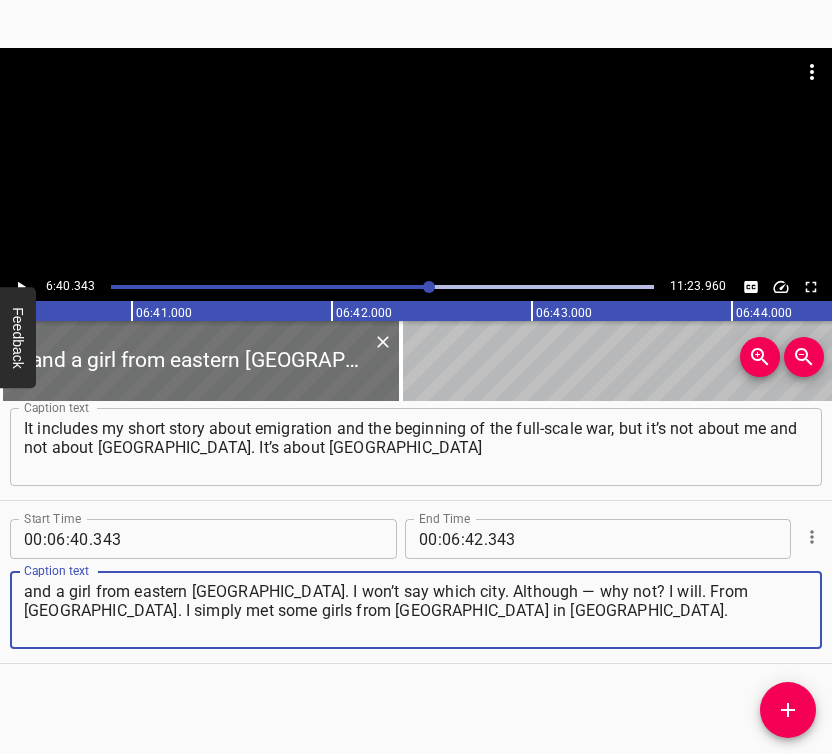 type on "and a girl from eastern [GEOGRAPHIC_DATA]. I won’t say which city. Although — why not? I will. From [GEOGRAPHIC_DATA]. I simply met some girls from [GEOGRAPHIC_DATA] in [GEOGRAPHIC_DATA]." 